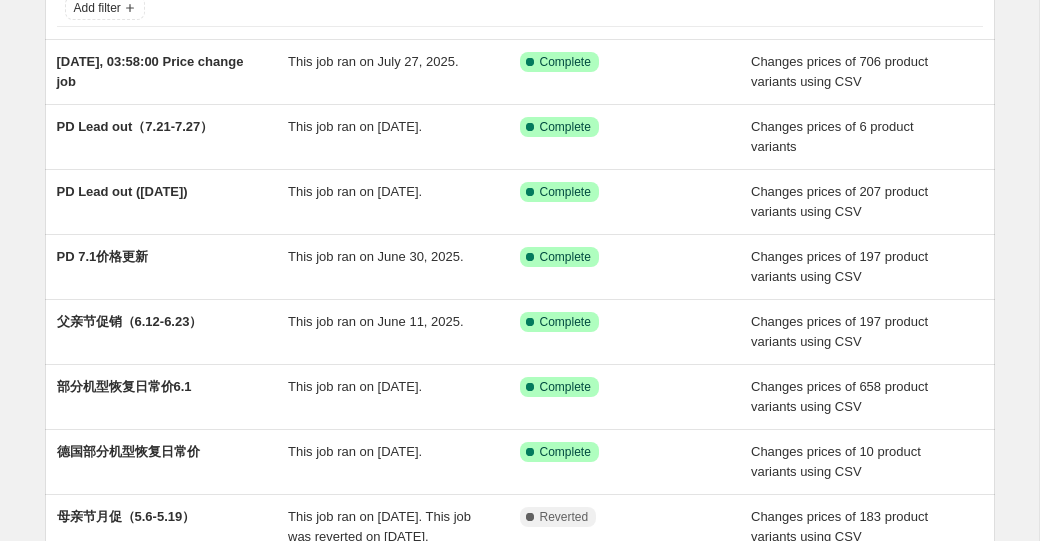 scroll, scrollTop: 0, scrollLeft: 0, axis: both 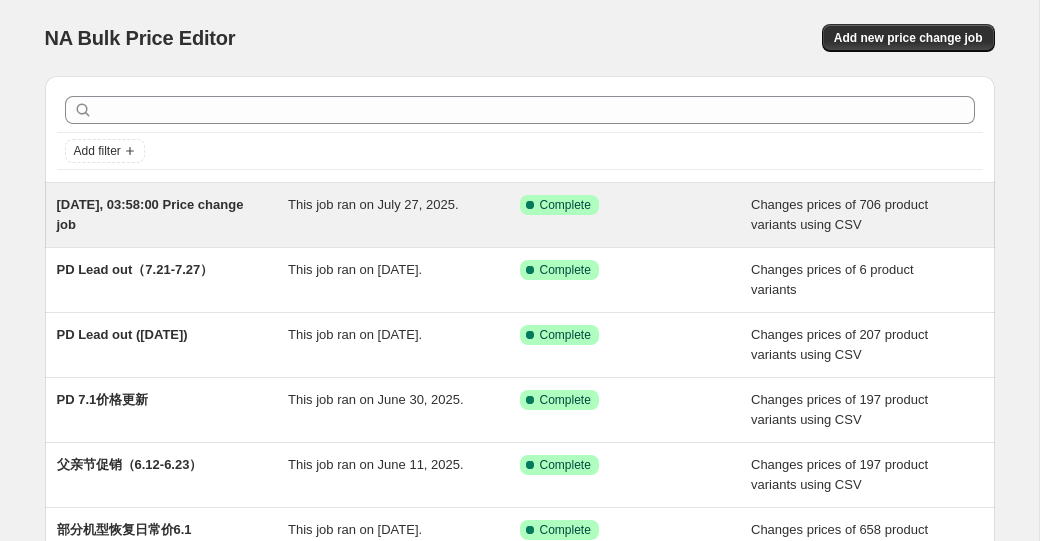 click on "This job ran on July 27, 2025." at bounding box center (373, 204) 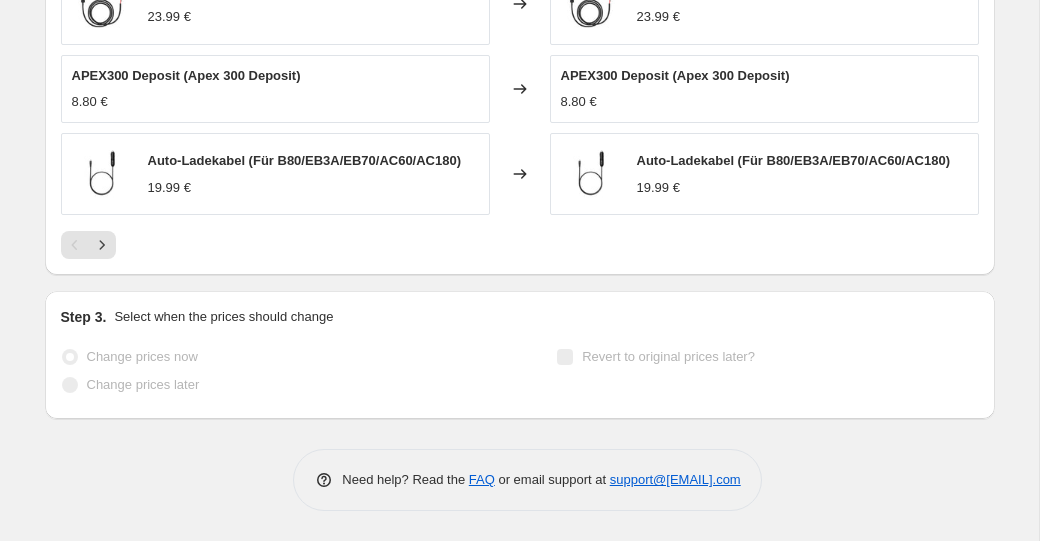 scroll, scrollTop: 1139, scrollLeft: 0, axis: vertical 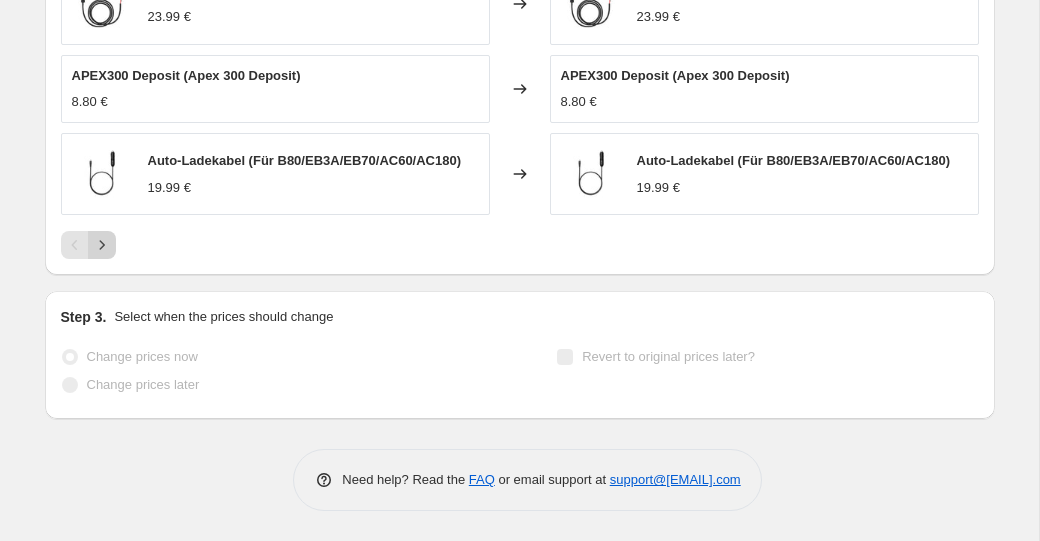 click 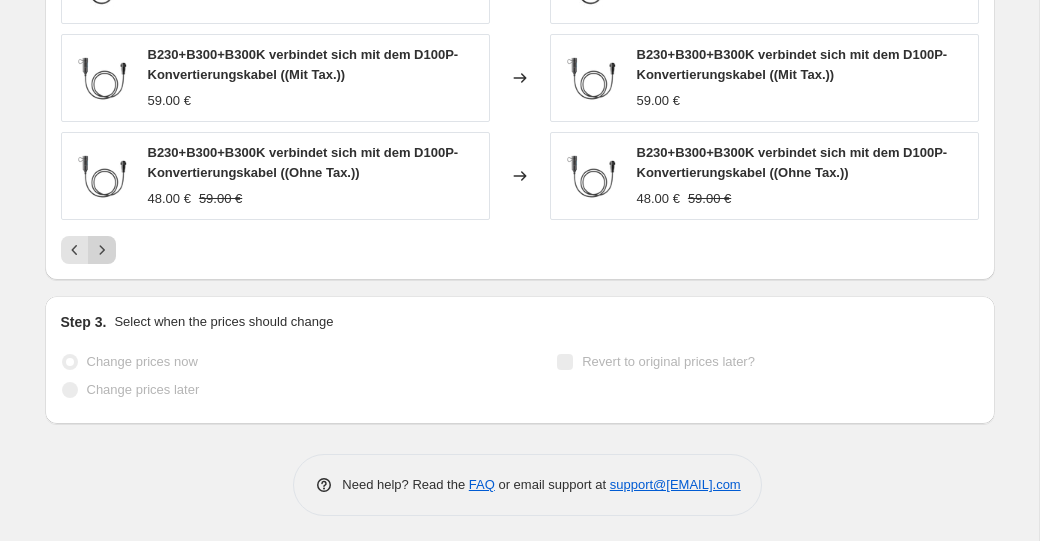 click 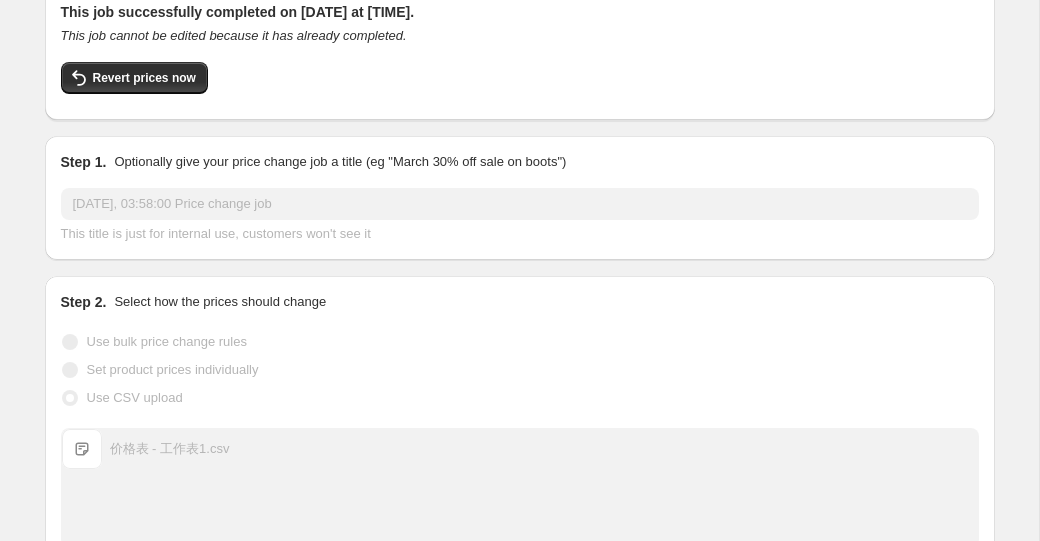 scroll, scrollTop: 0, scrollLeft: 0, axis: both 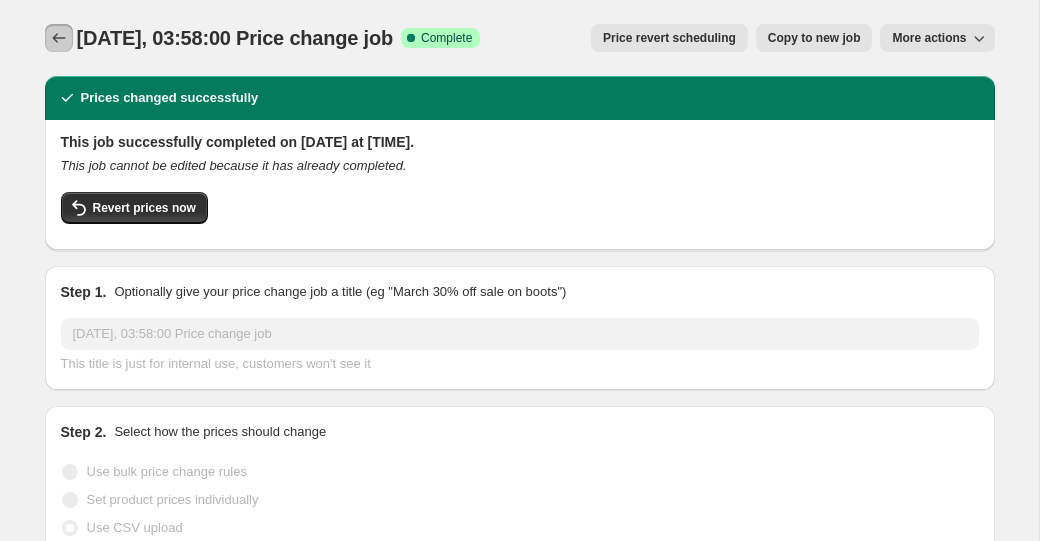 click 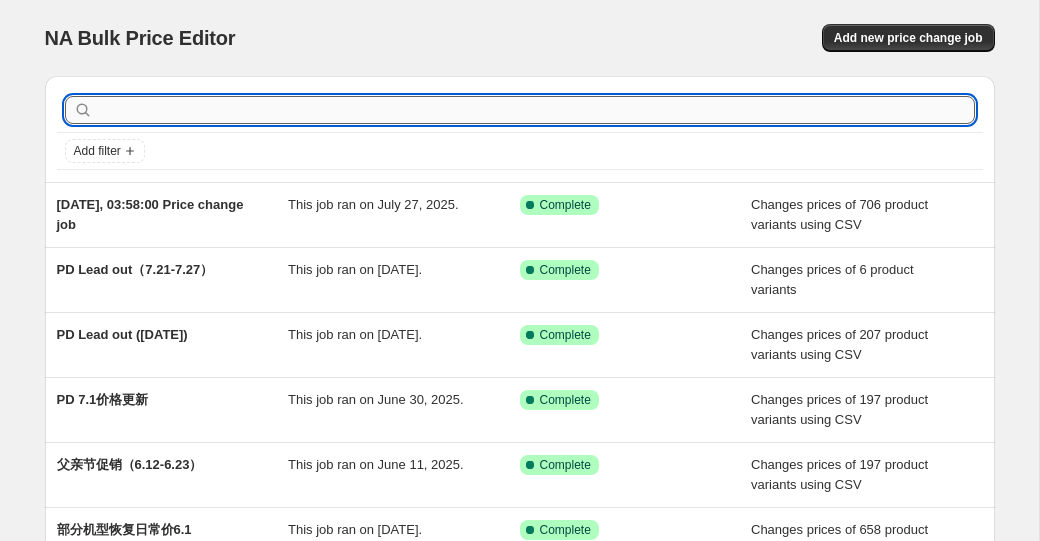click at bounding box center [536, 110] 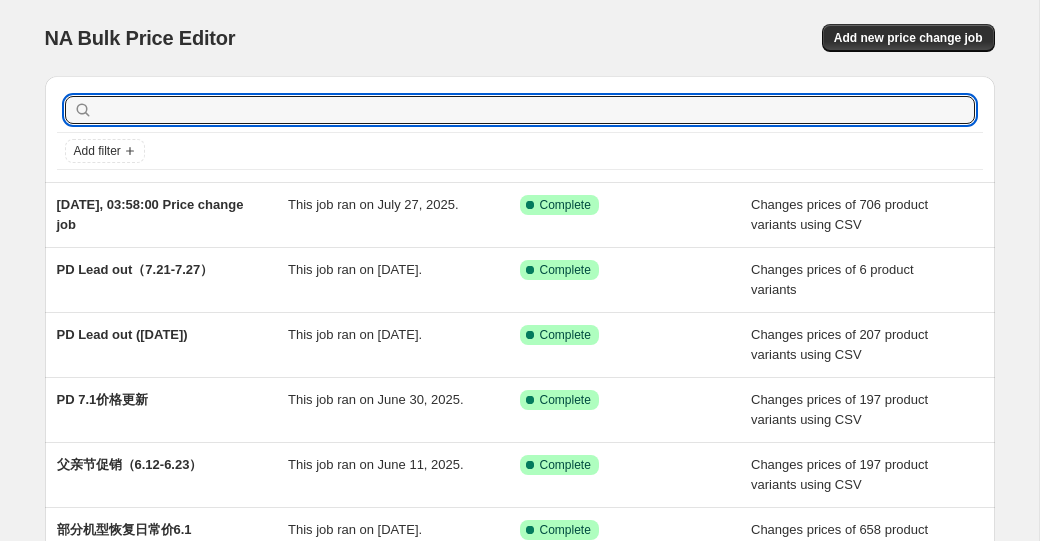 paste on "BLUETTI Charger 1 | 560 W Lichtmaschinen Ladegerät." 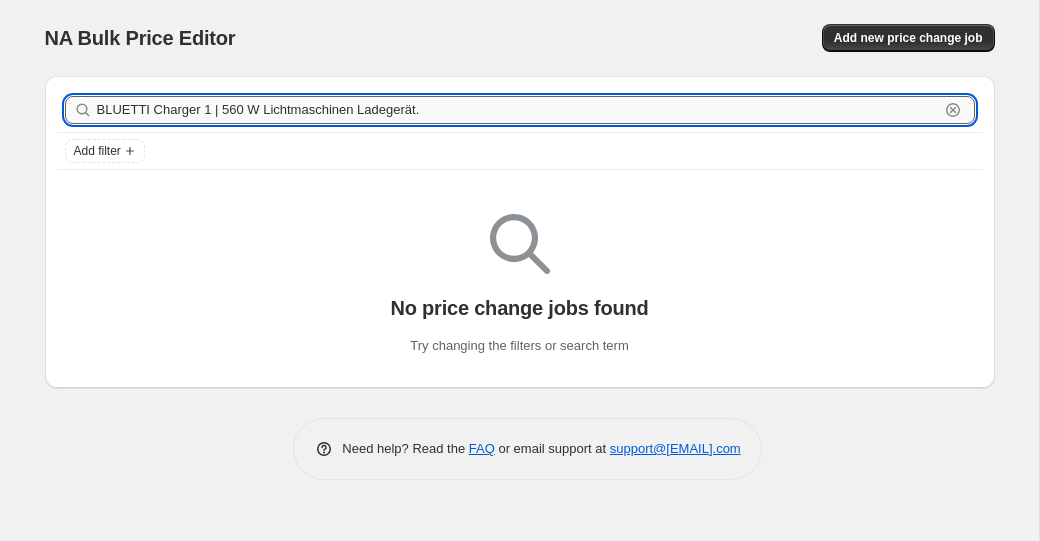 click on "BLUETTI Charger 1 | 560 W Lichtmaschinen Ladegerät." at bounding box center (518, 110) 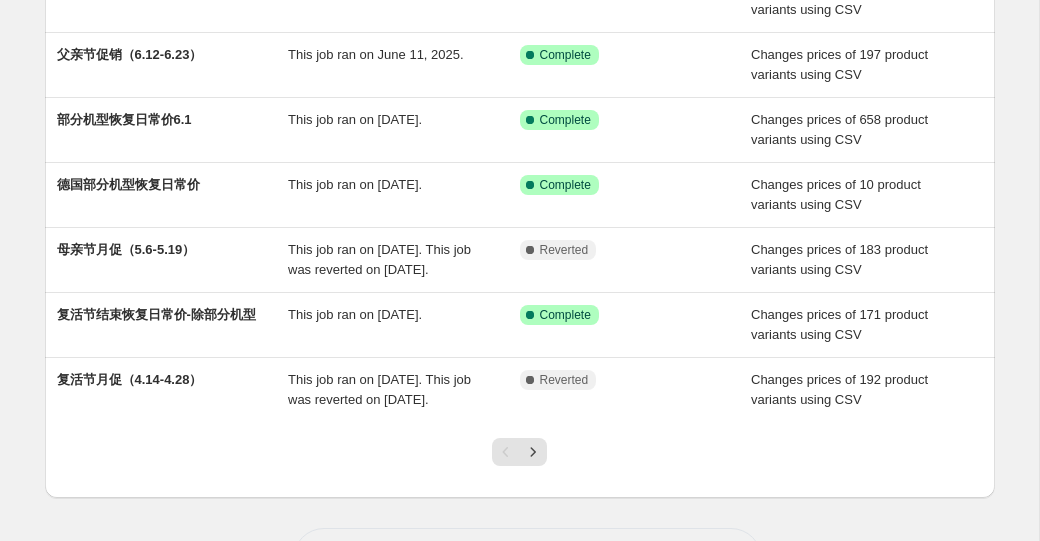scroll, scrollTop: 529, scrollLeft: 0, axis: vertical 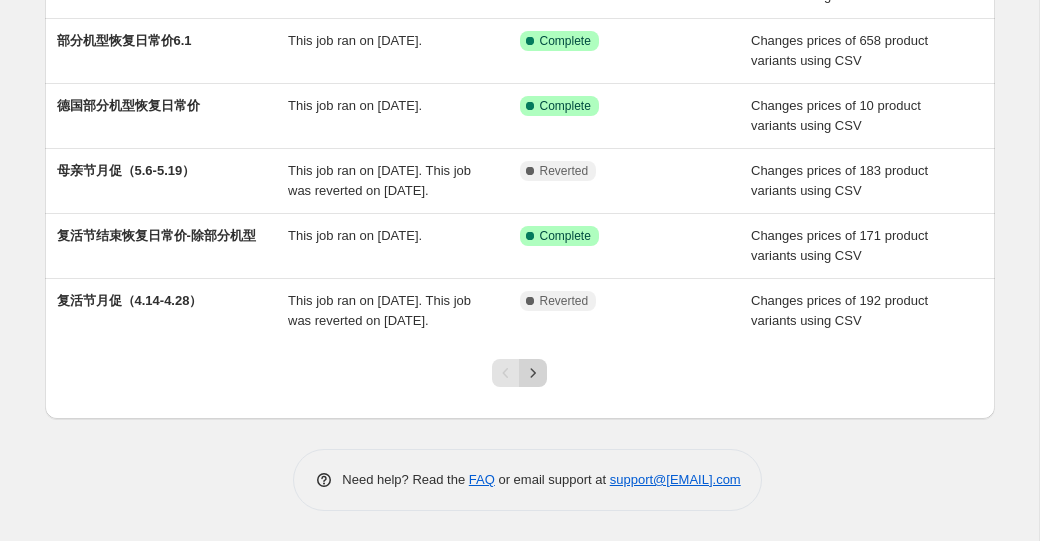 click 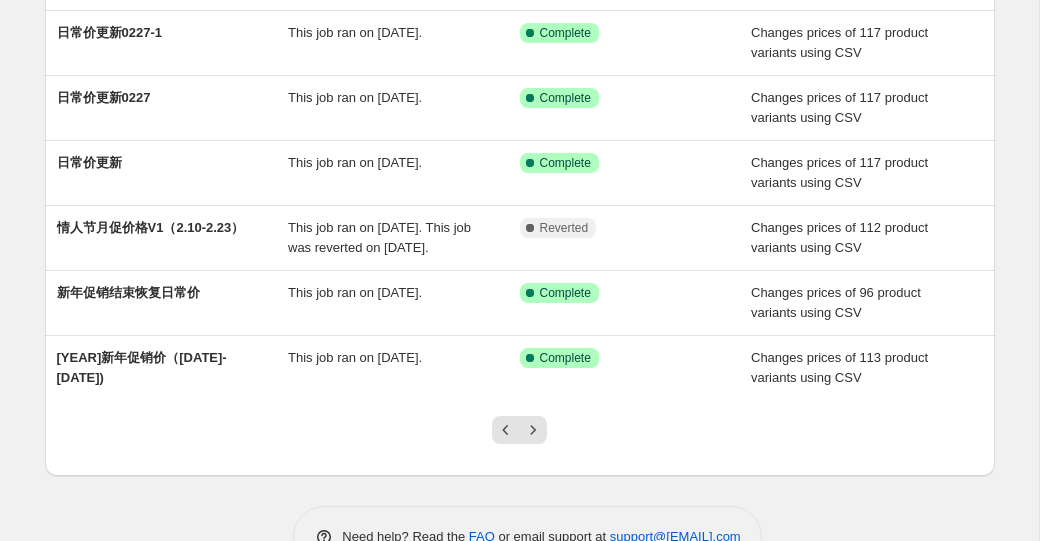 scroll, scrollTop: 509, scrollLeft: 0, axis: vertical 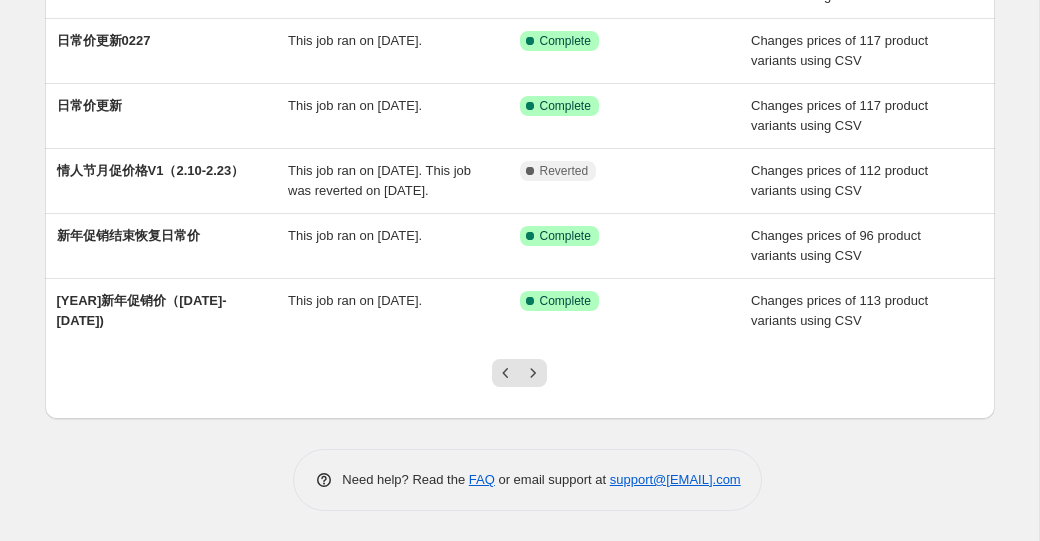 click 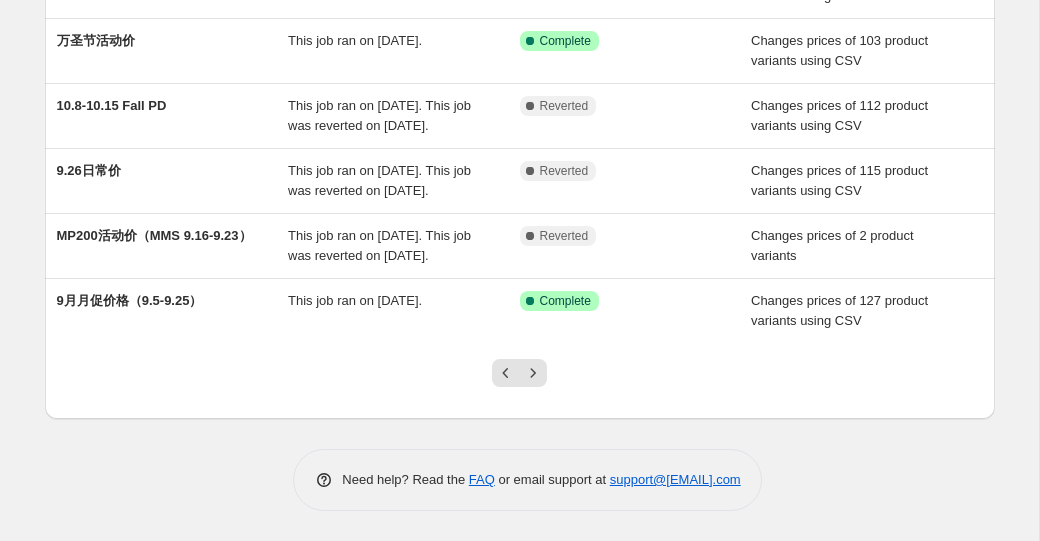 scroll, scrollTop: 532, scrollLeft: 0, axis: vertical 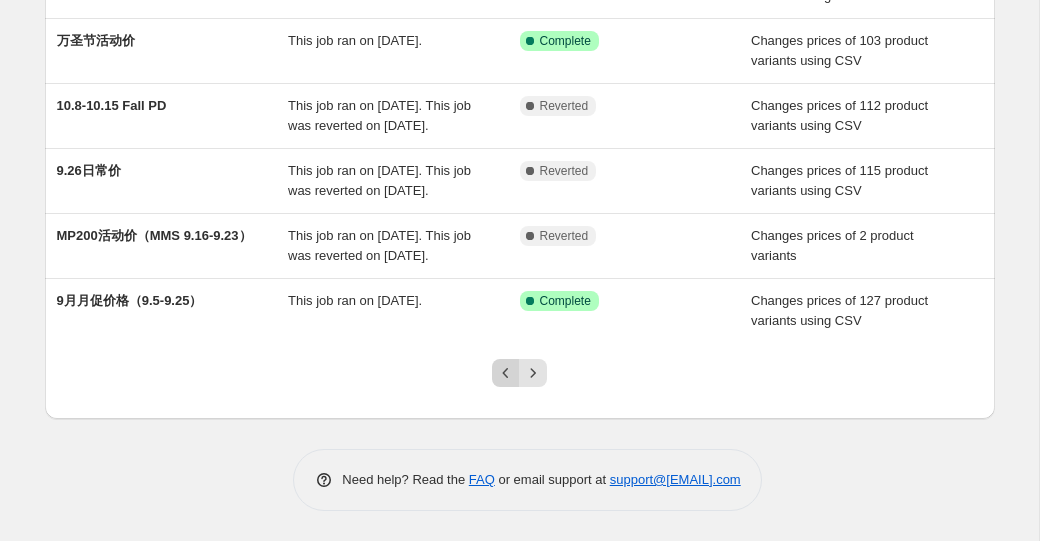 click 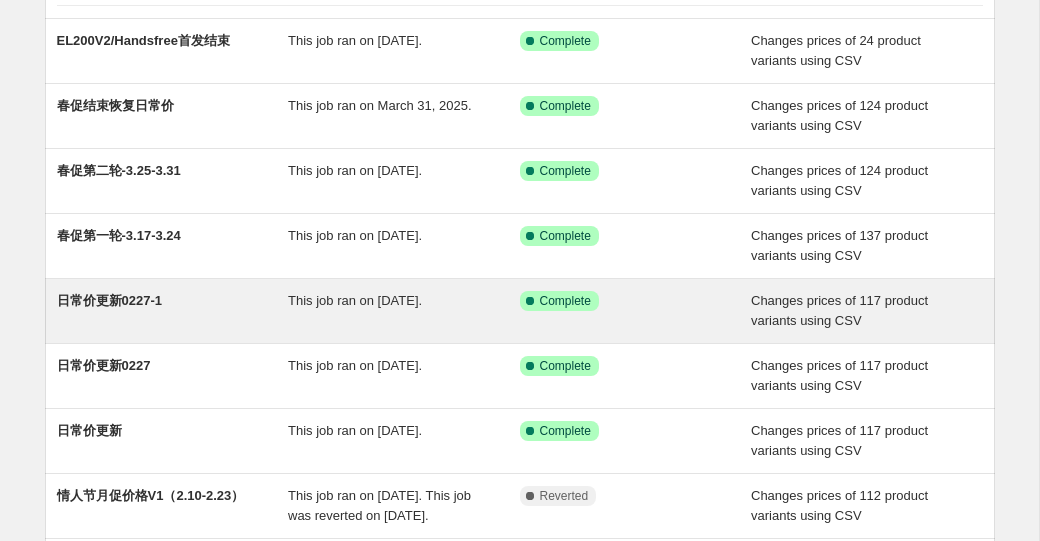 scroll, scrollTop: 509, scrollLeft: 0, axis: vertical 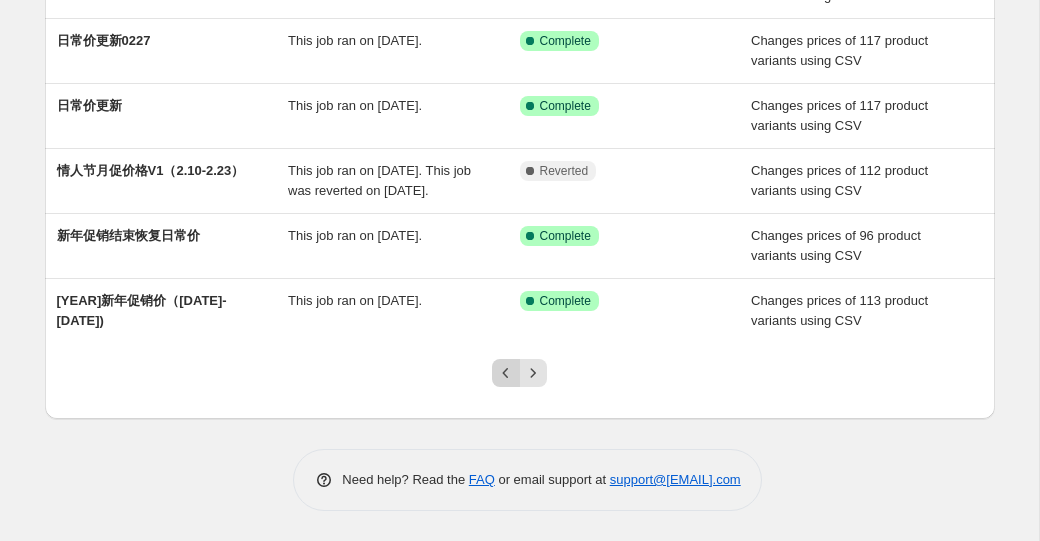 click 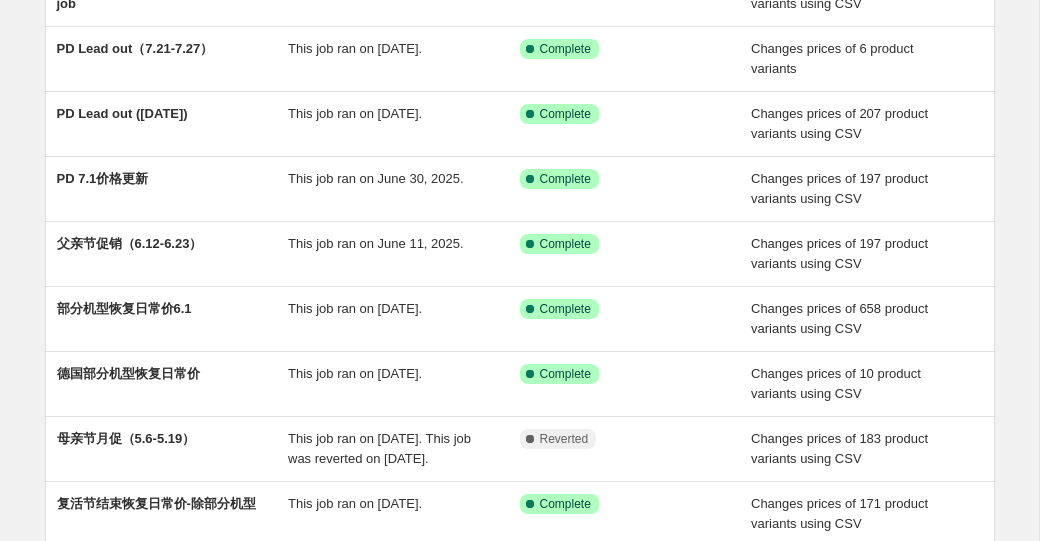 scroll, scrollTop: 0, scrollLeft: 0, axis: both 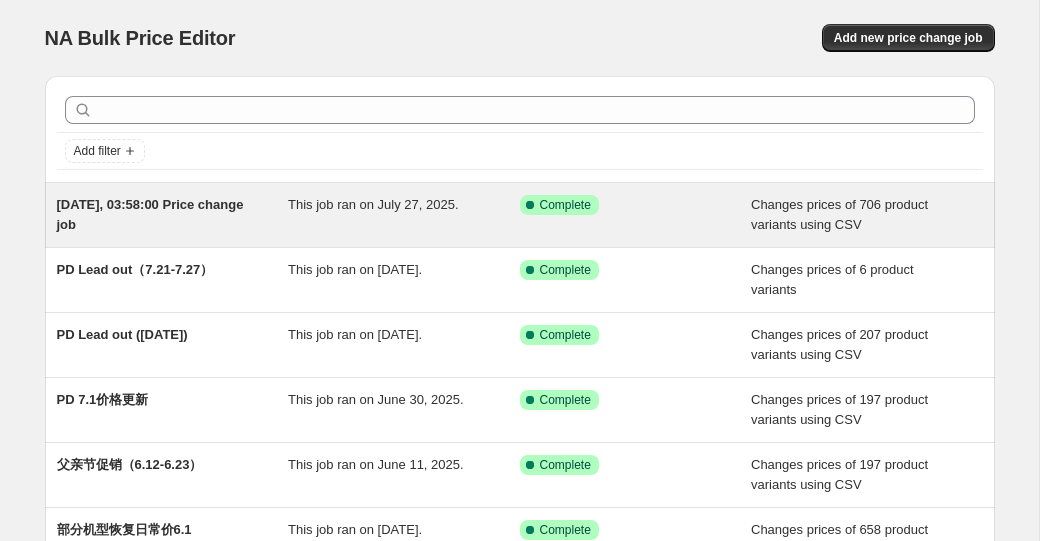 click on "Success Complete Complete" at bounding box center (636, 215) 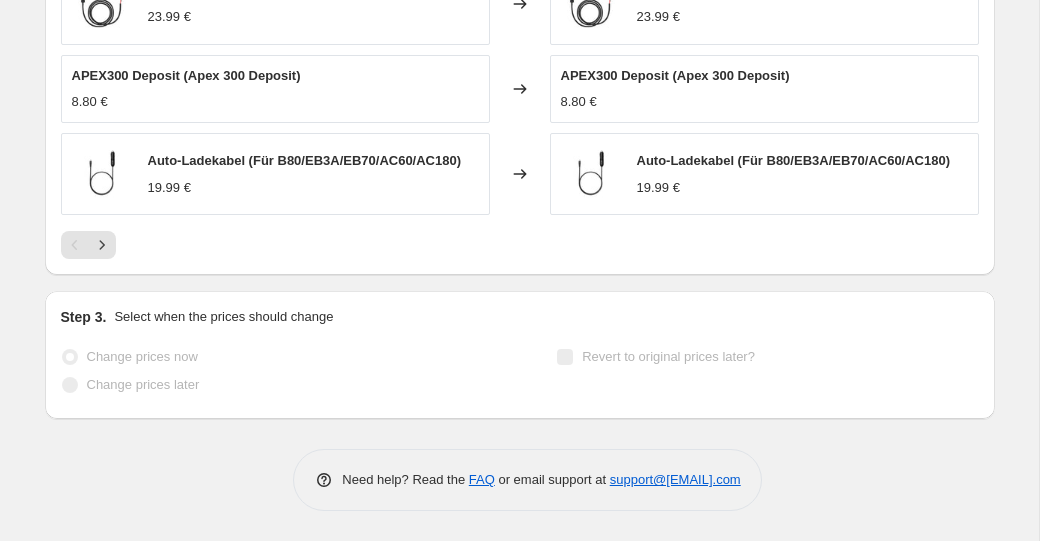 scroll, scrollTop: 1000, scrollLeft: 0, axis: vertical 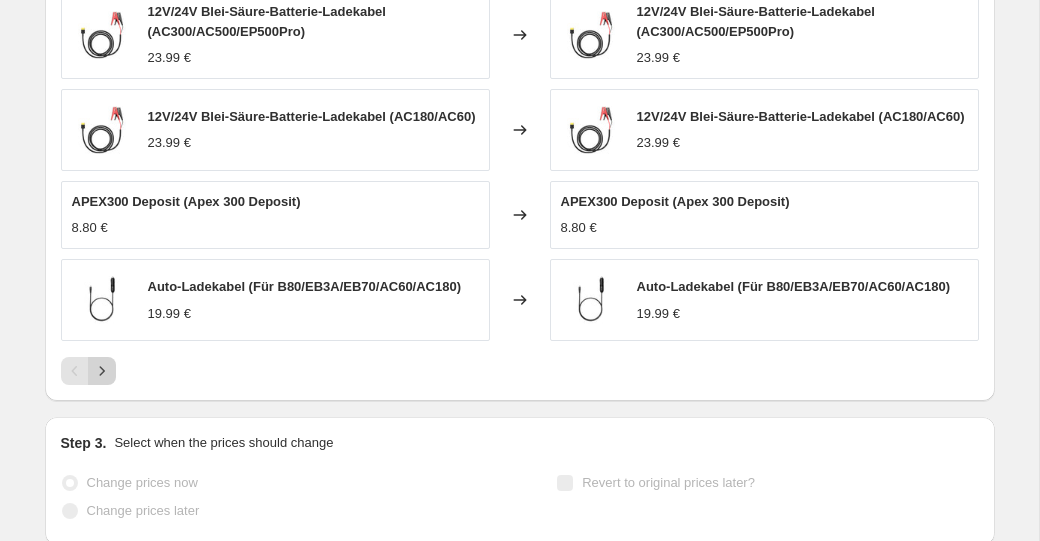 click 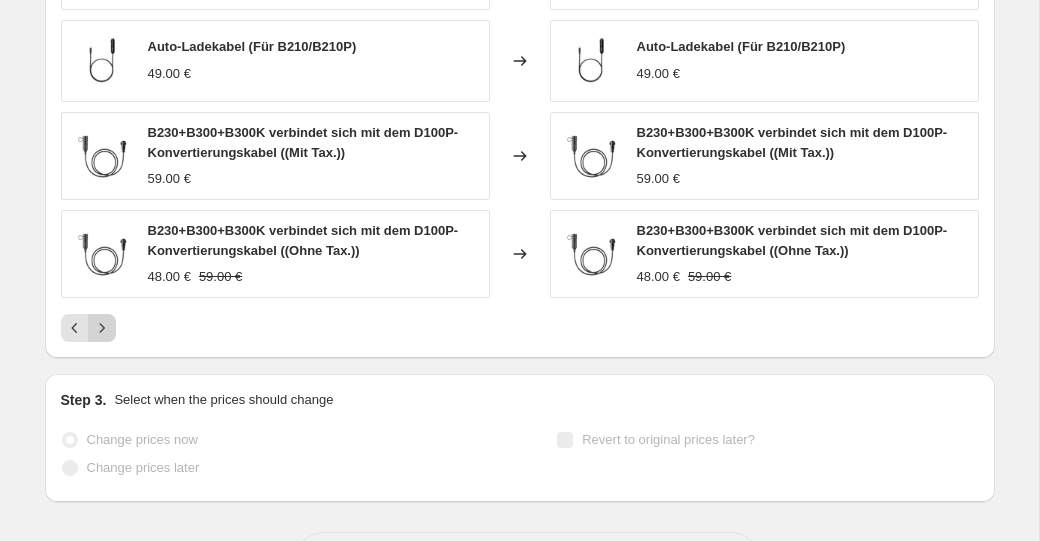 scroll, scrollTop: 1102, scrollLeft: 0, axis: vertical 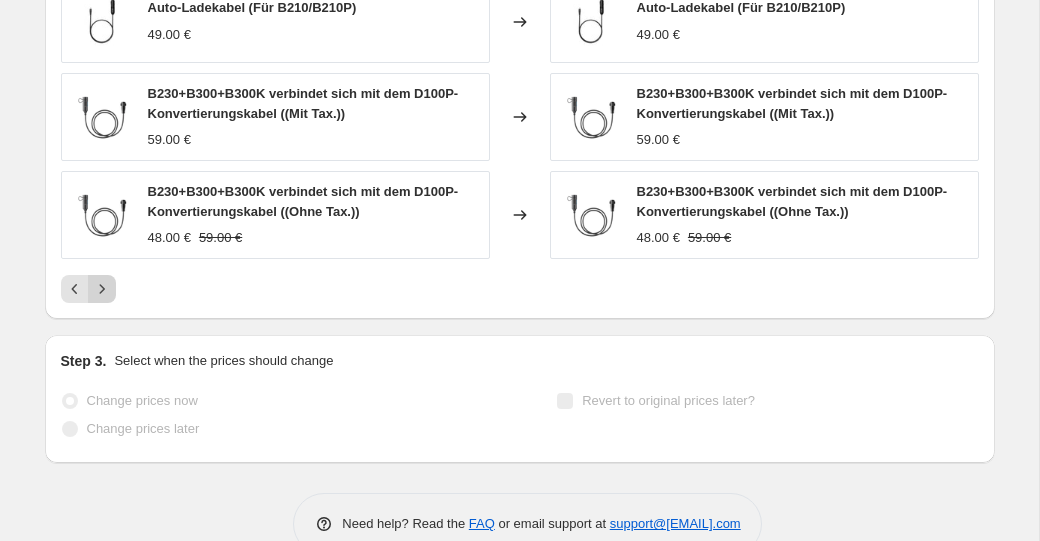 click at bounding box center [102, 289] 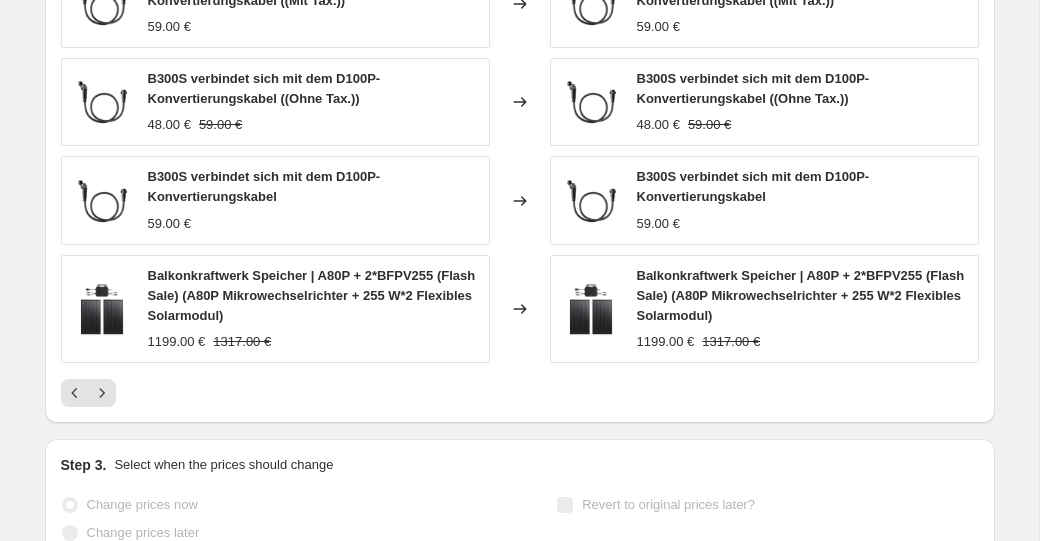 scroll, scrollTop: 1048, scrollLeft: 0, axis: vertical 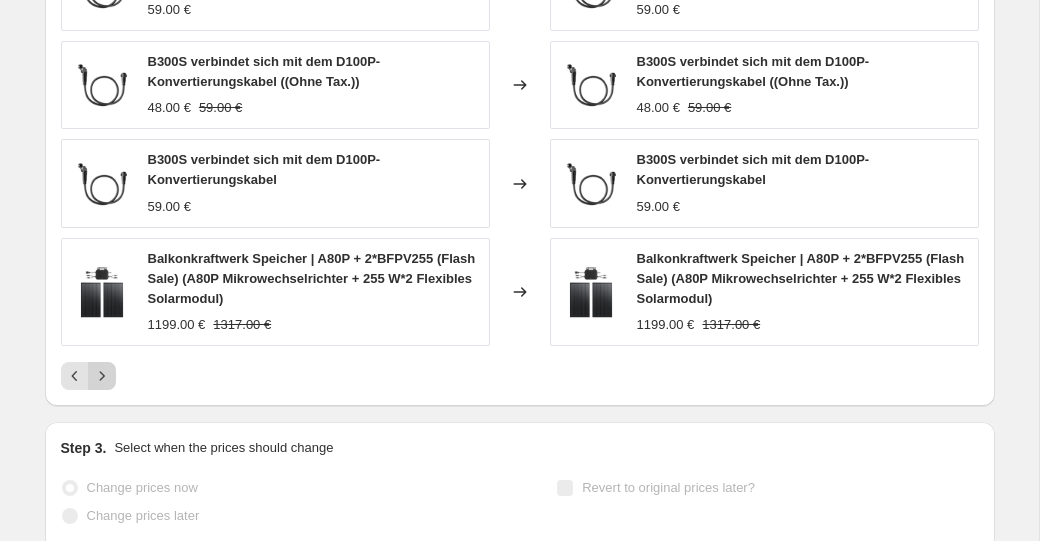 click 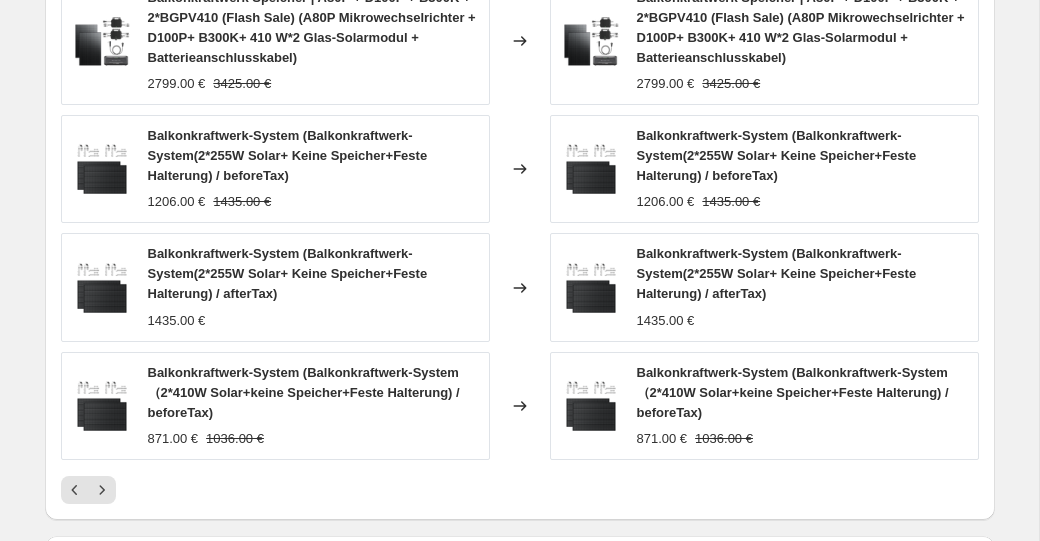 scroll, scrollTop: 1118, scrollLeft: 0, axis: vertical 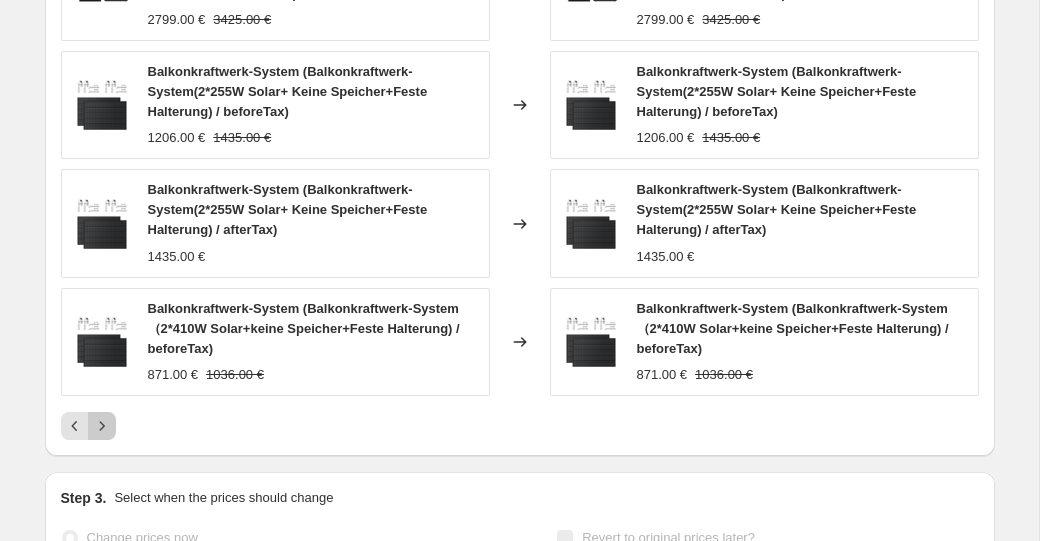 click 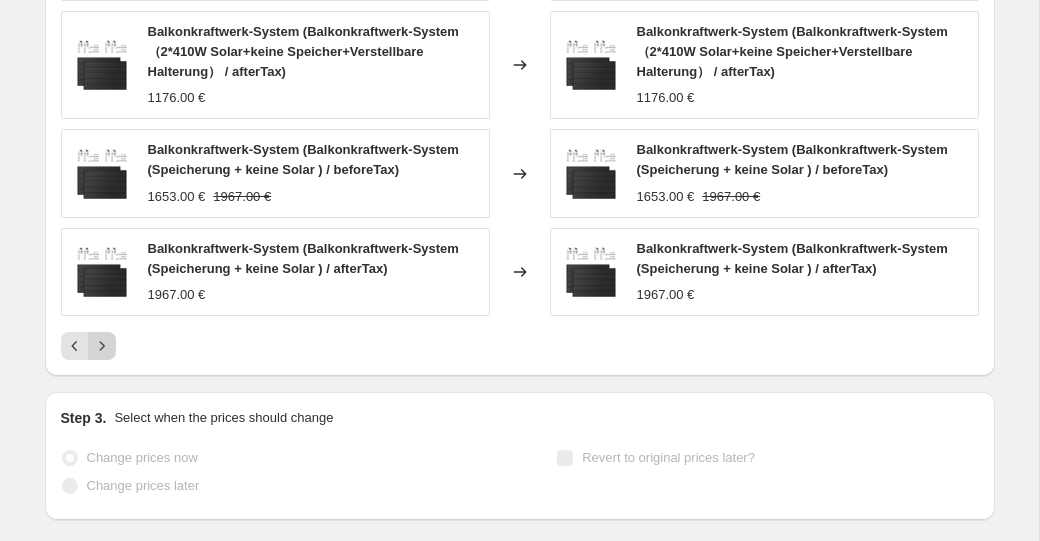 click 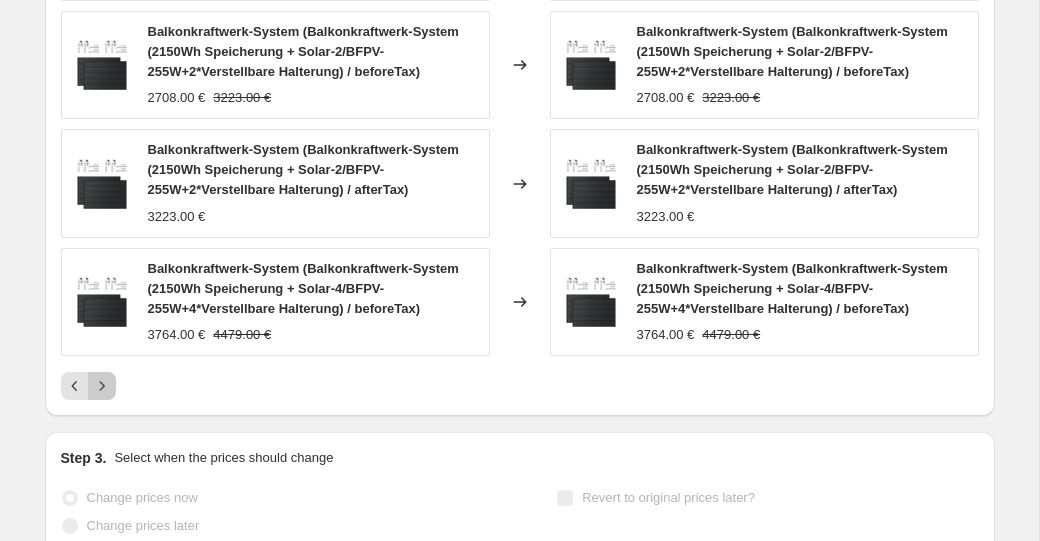 click 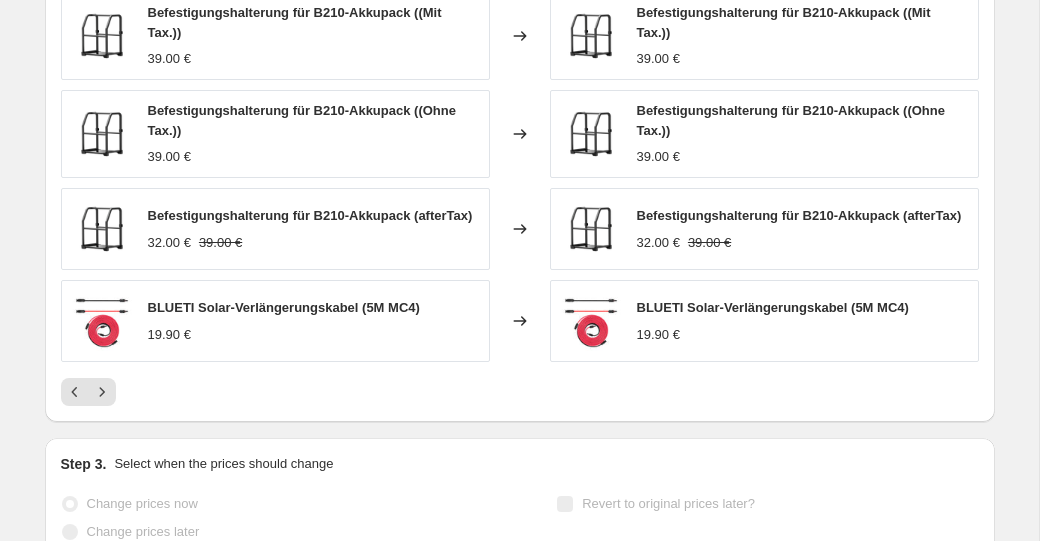 scroll, scrollTop: 1030, scrollLeft: 0, axis: vertical 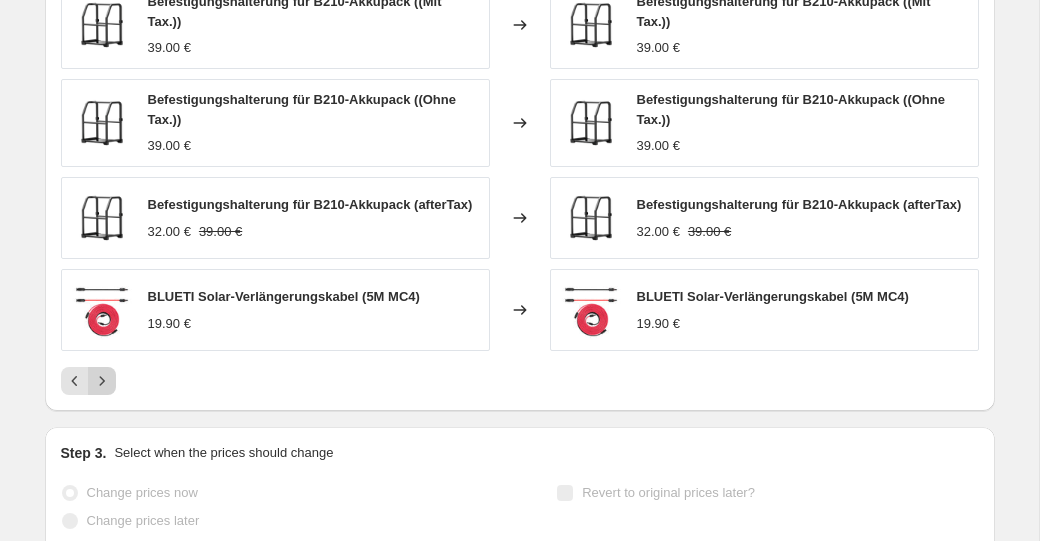 click 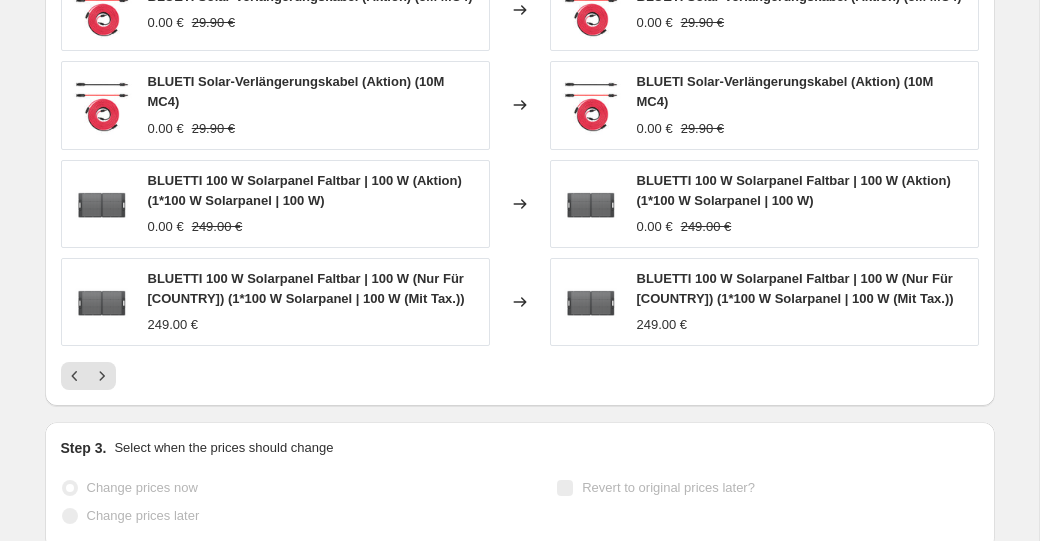 scroll, scrollTop: 1038, scrollLeft: 0, axis: vertical 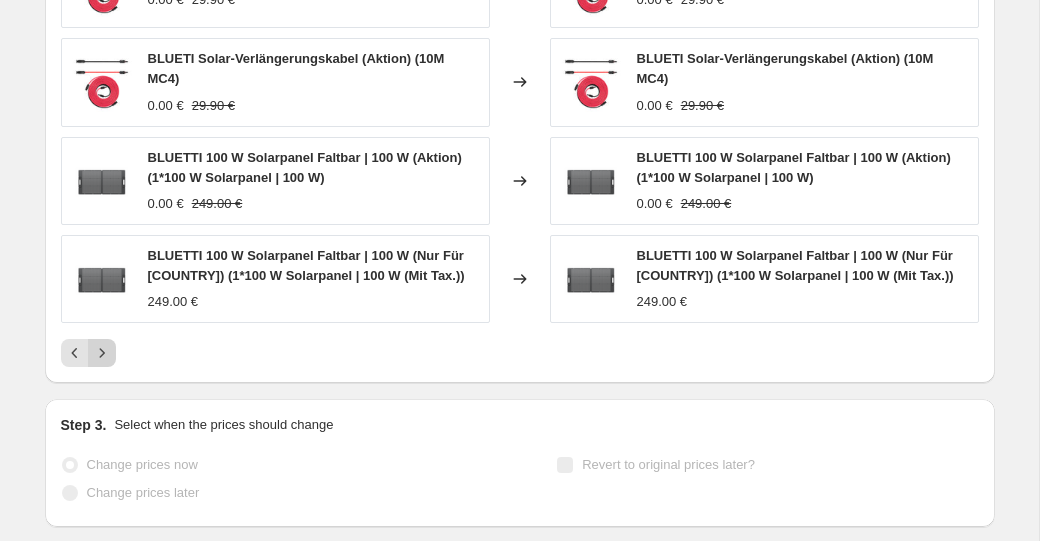 click 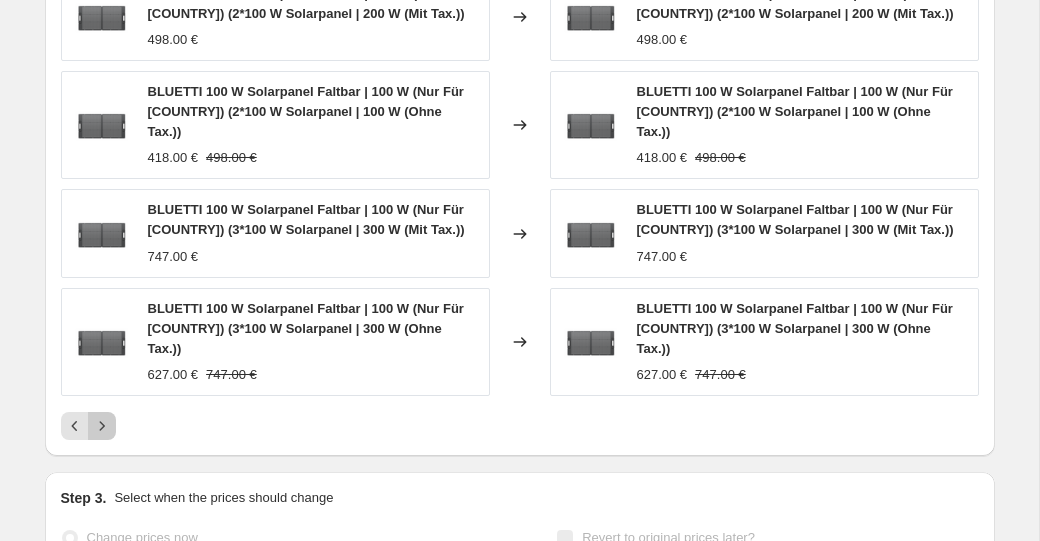 click at bounding box center [102, 426] 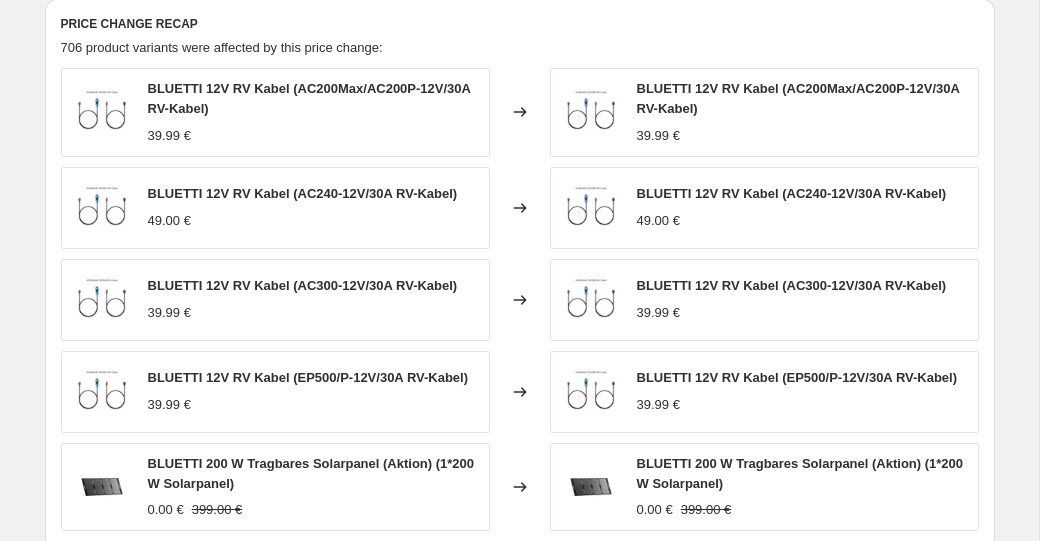 scroll, scrollTop: 927, scrollLeft: 0, axis: vertical 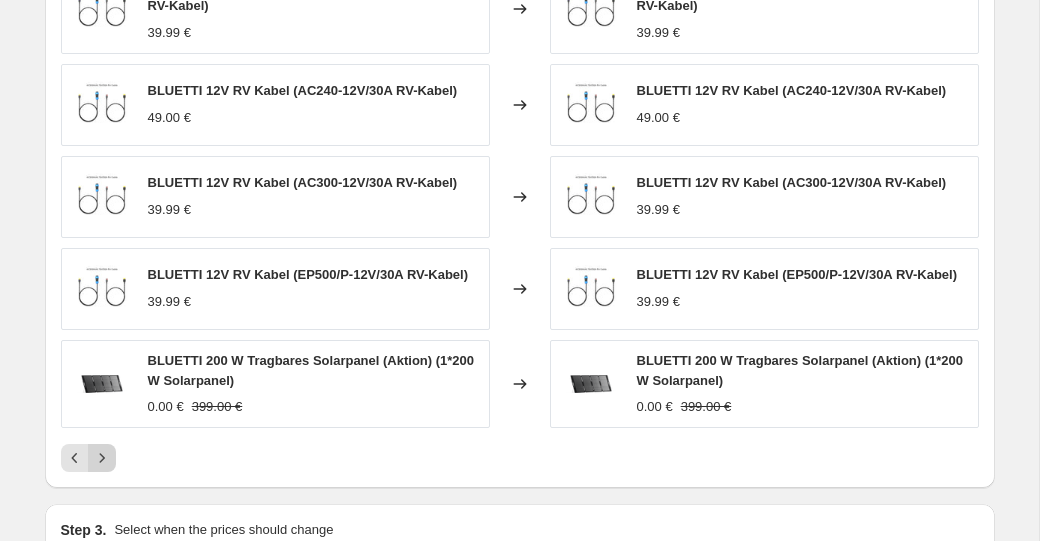 click 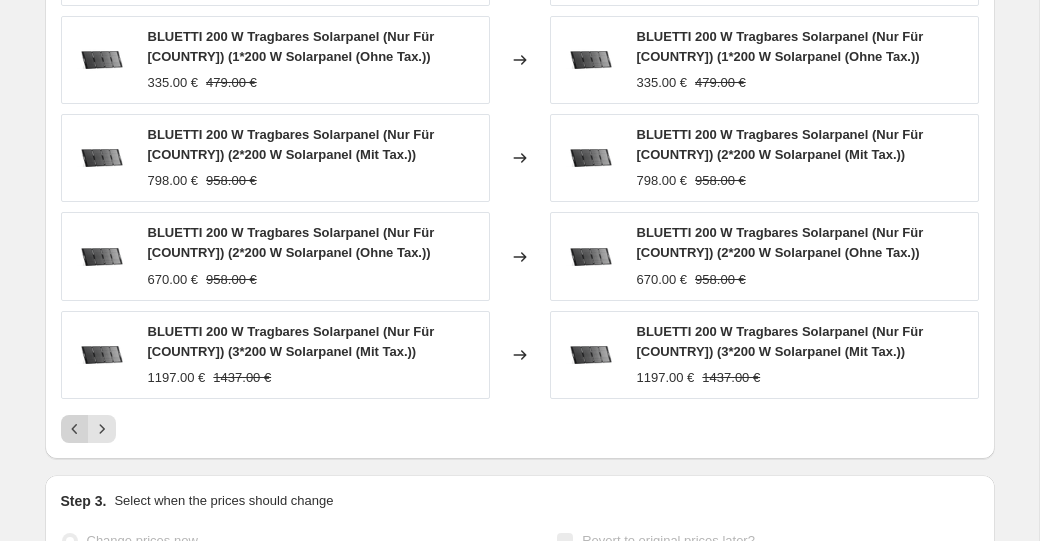 scroll, scrollTop: 1017, scrollLeft: 0, axis: vertical 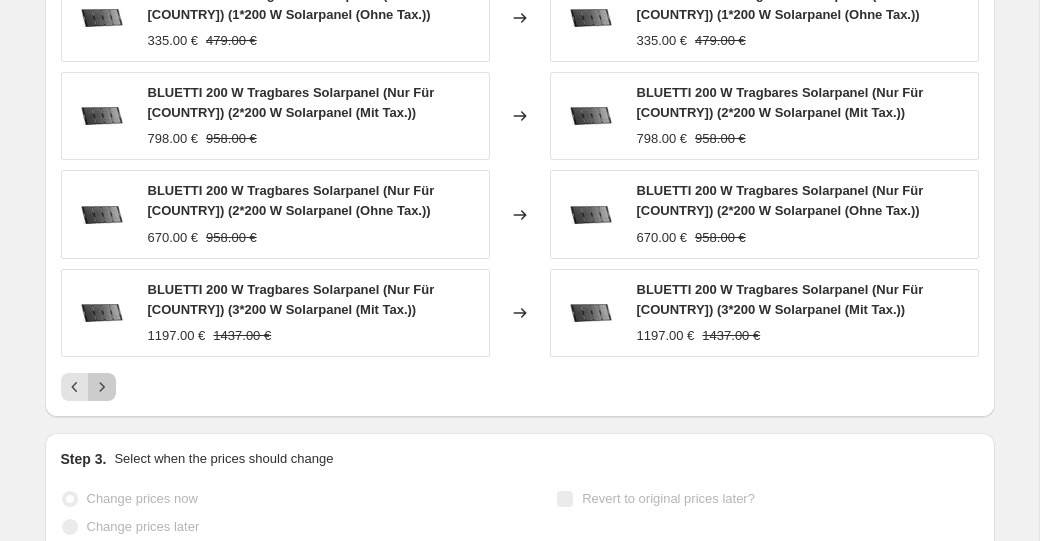 click 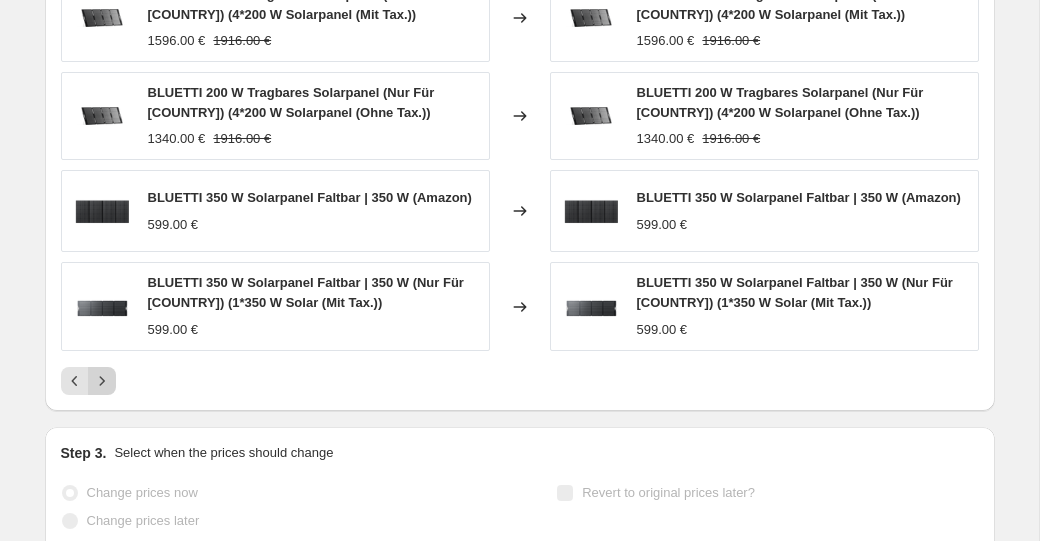click 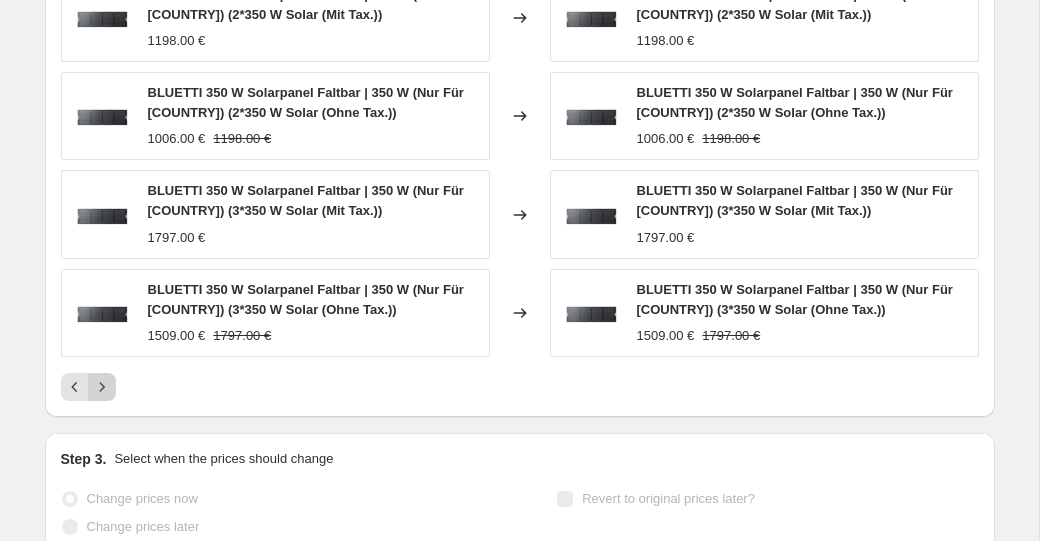 click 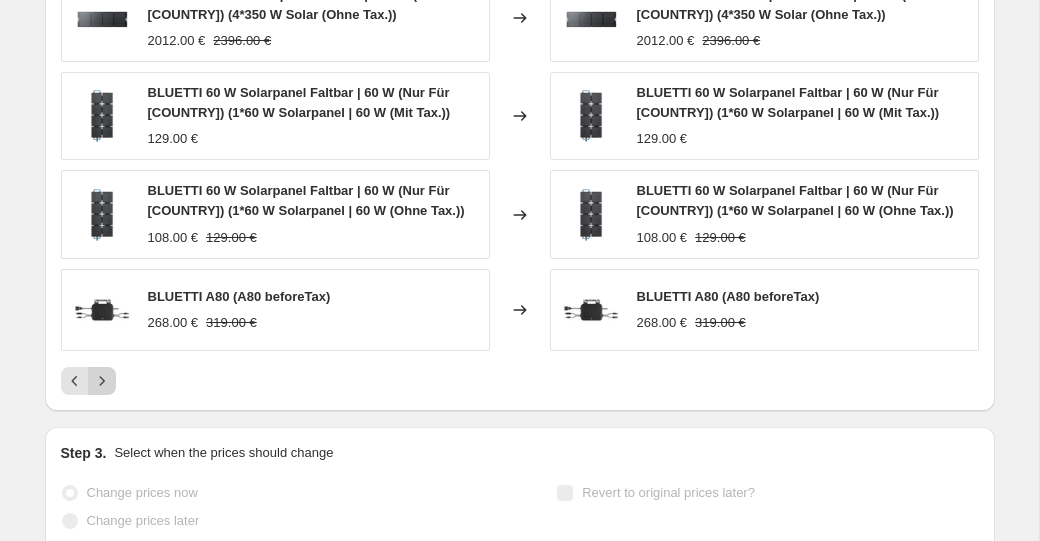 click on "BLUETTI 350 W Solarpanel Faltbar | 350 W (Nur Für [COUNTRY]) (4*350 W Solar (Mit Tax.)) 2396.00 € Changed to BLUETTI 350 W Solarpanel Faltbar | 350 W (Nur Für [COUNTRY]) (4*350 W Solar (Mit Tax.)) 2396.00 € BLUETTI 350 W Solarpanel Faltbar | 350 W (Nur Für [COUNTRY]) (4*350 W Solar (Ohne Tax.)) 2012.00 € 2396.00 € Changed to BLUETTI 350 W Solarpanel Faltbar | 350 W (Nur Für [COUNTRY]) (4*350 W Solar (Ohne Tax.)) 2012.00 € 2396.00 € BLUETTI 60 W Solarpanel Faltbar | 60 W (Nur Für [COUNTRY]) (1*60 W Solarpanel | 60 W (Mit Tax.)) 129.00 € Changed to BLUETTI 60 W Solarpanel Faltbar | 60 W (Nur Für [COUNTRY]) (1*60 W Solarpanel | 60 W (Mit Tax.)) 129.00 € BLUETTI 60 W Solarpanel Faltbar | 60 W (Nur Für [COUNTRY]) (1*60 W Solarpanel | 60 W (Ohne Tax.)) 108.00 € 129.00 € Changed to BLUETTI 60 W Solarpanel Faltbar | 60 W (Nur Für [COUNTRY]) (1*60 W Solarpanel | 60 W (Ohne Tax.)) 108.00 € 129.00 €" at bounding box center [520, 135] 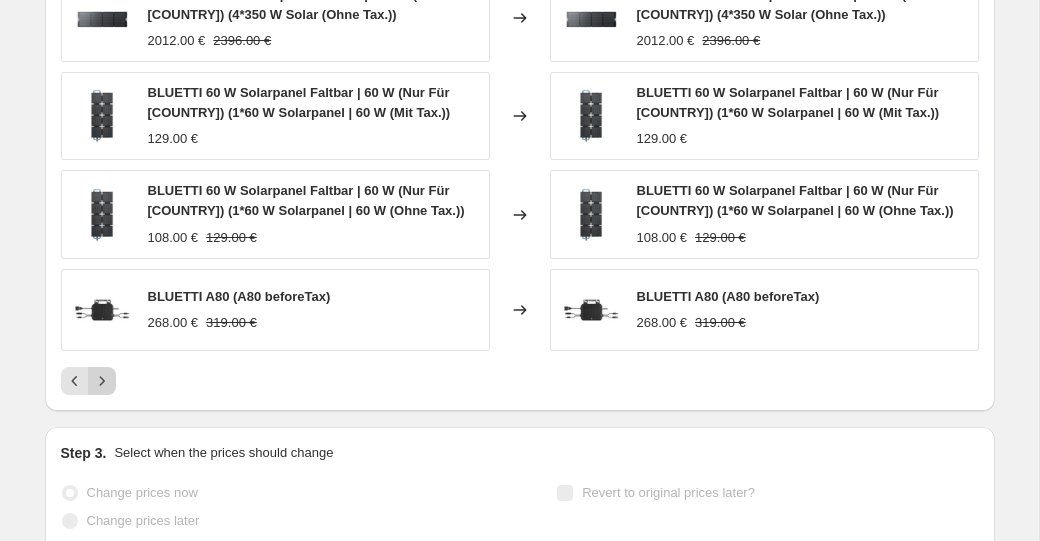 click 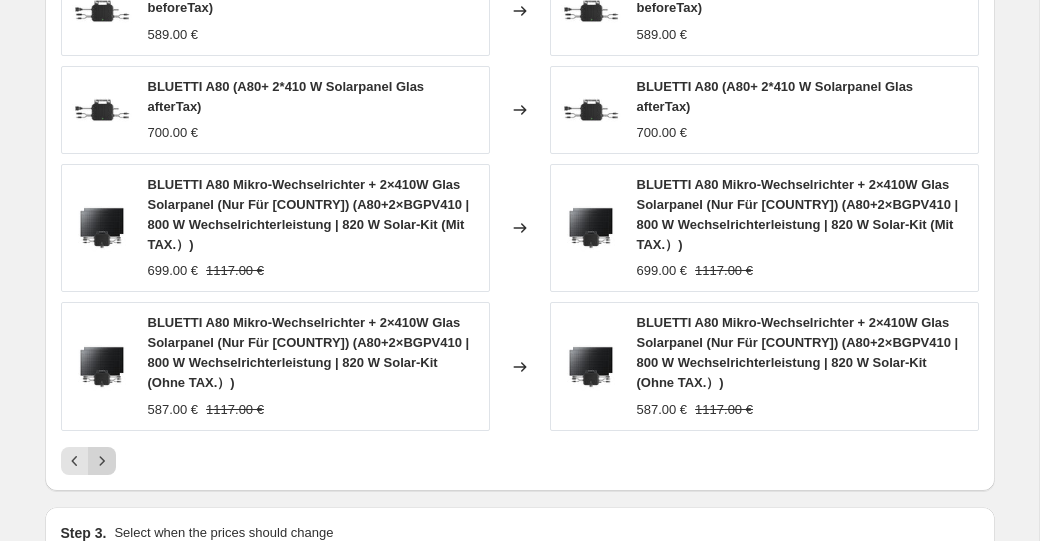 click 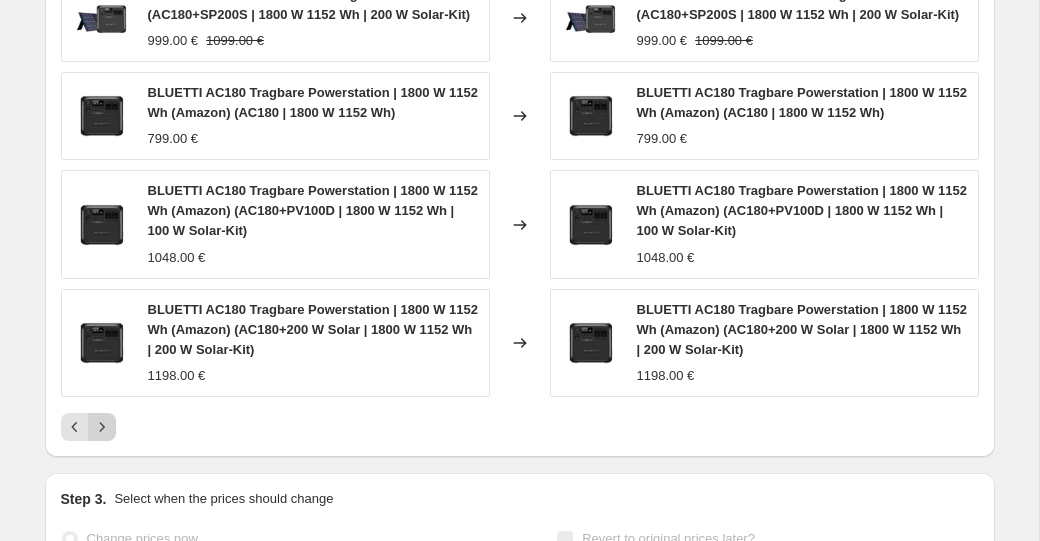 click at bounding box center (102, 427) 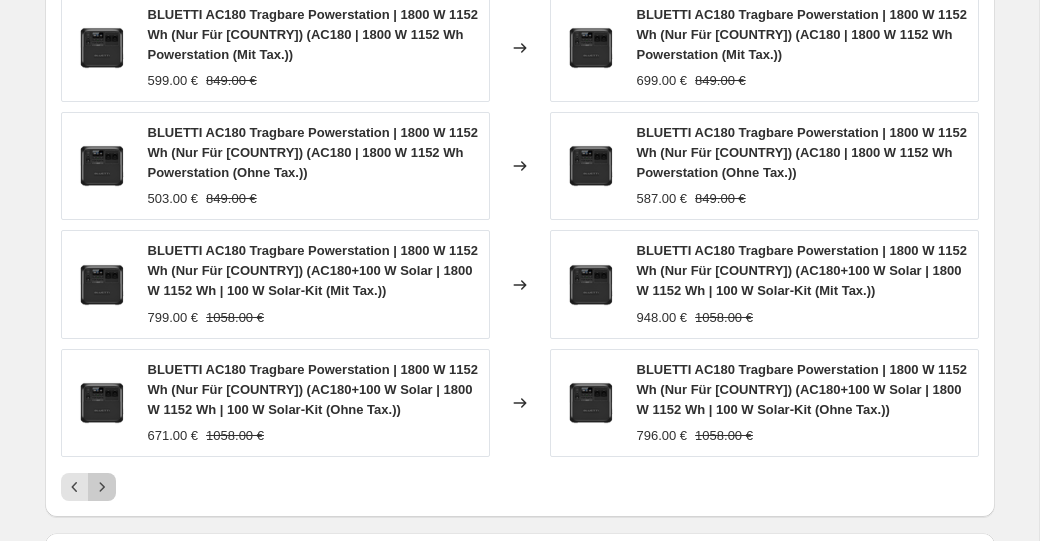 click 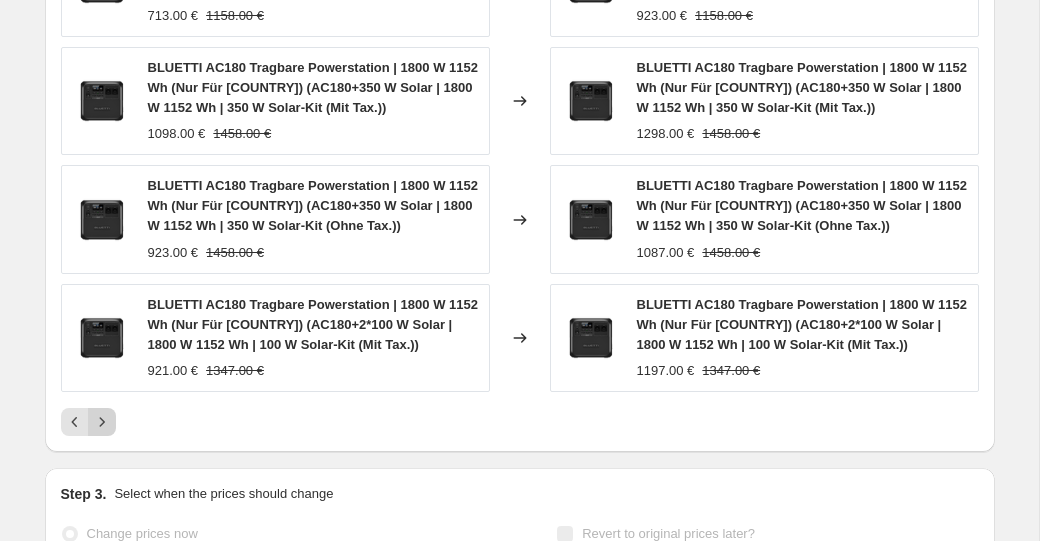 scroll, scrollTop: 1084, scrollLeft: 0, axis: vertical 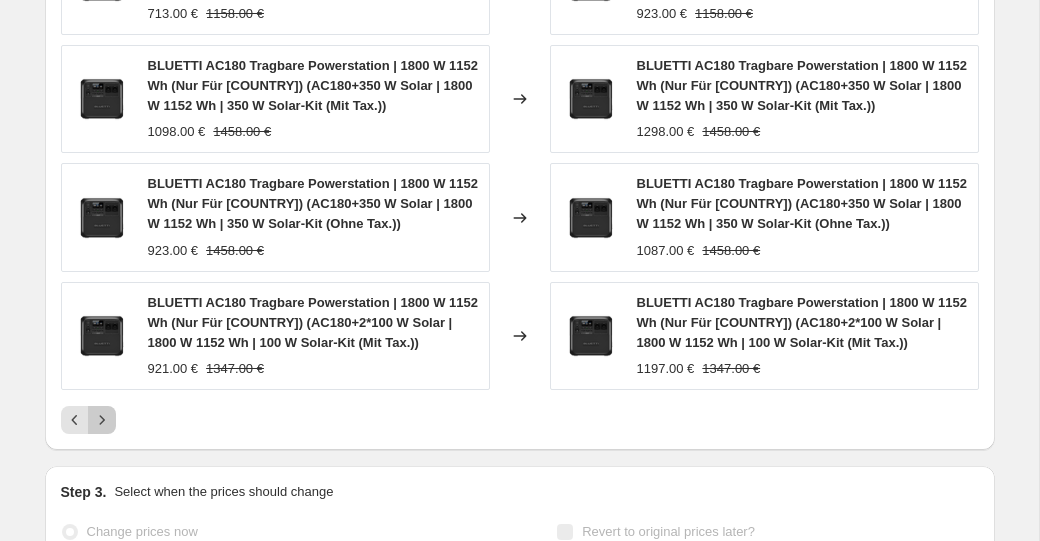 click 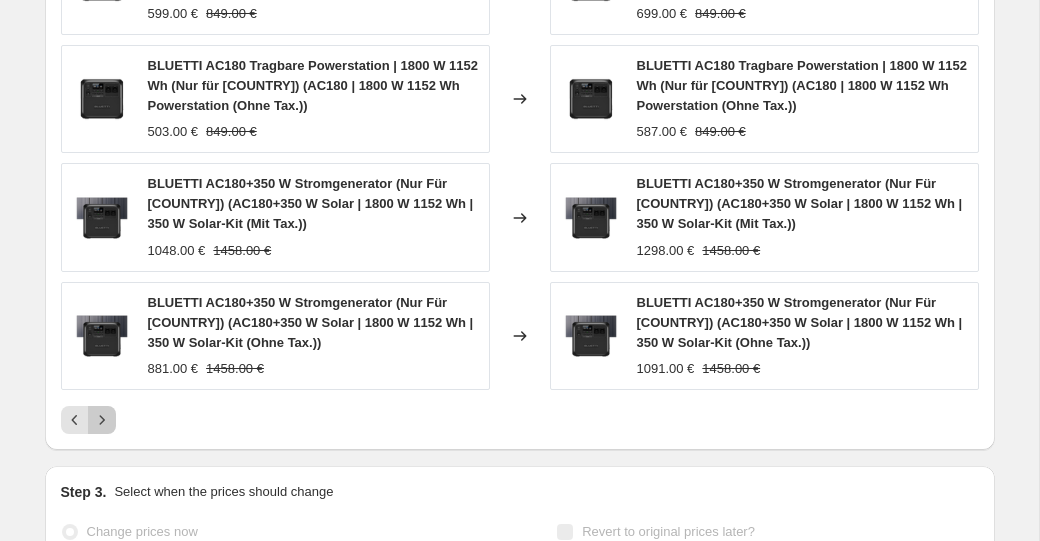 click 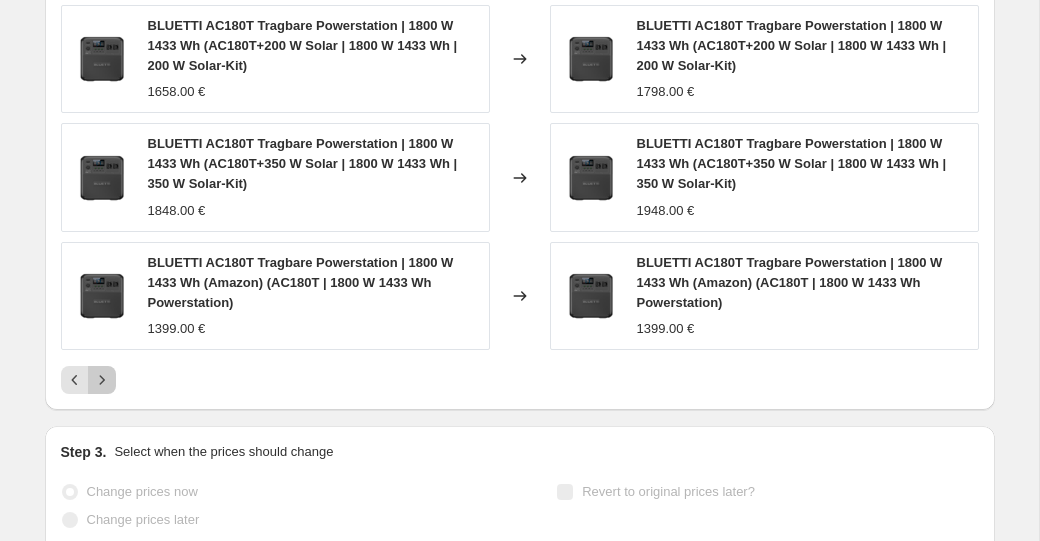 click 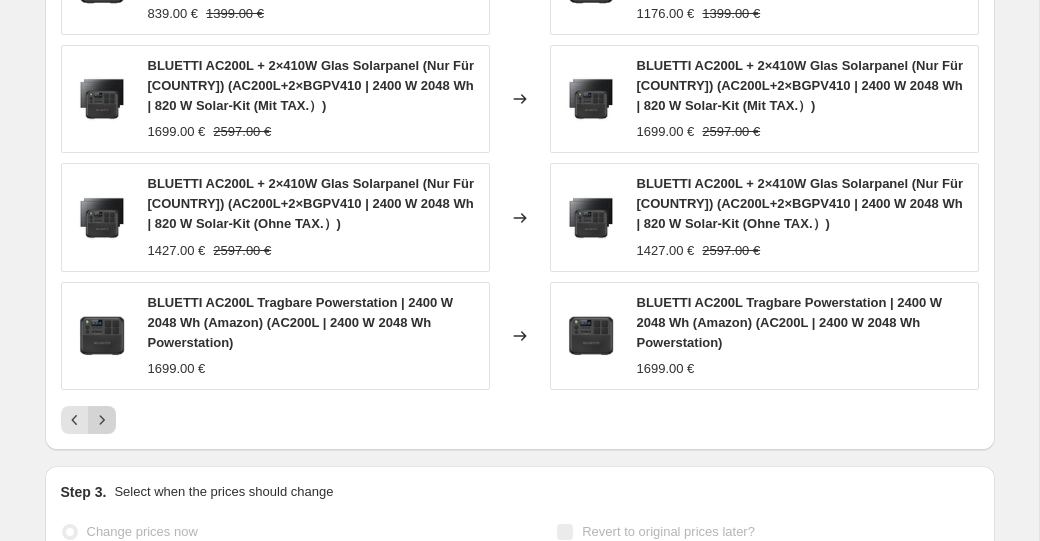 click 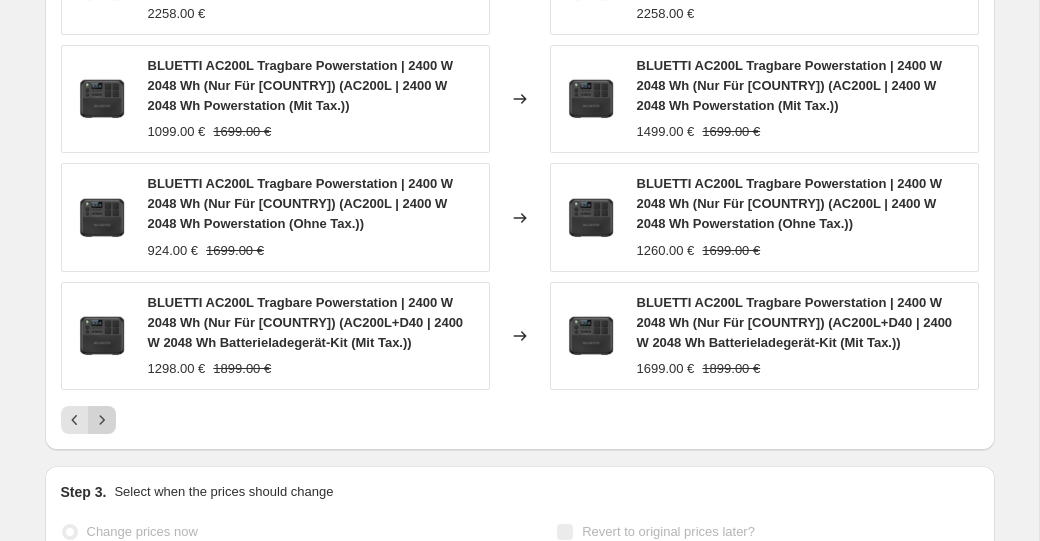 click 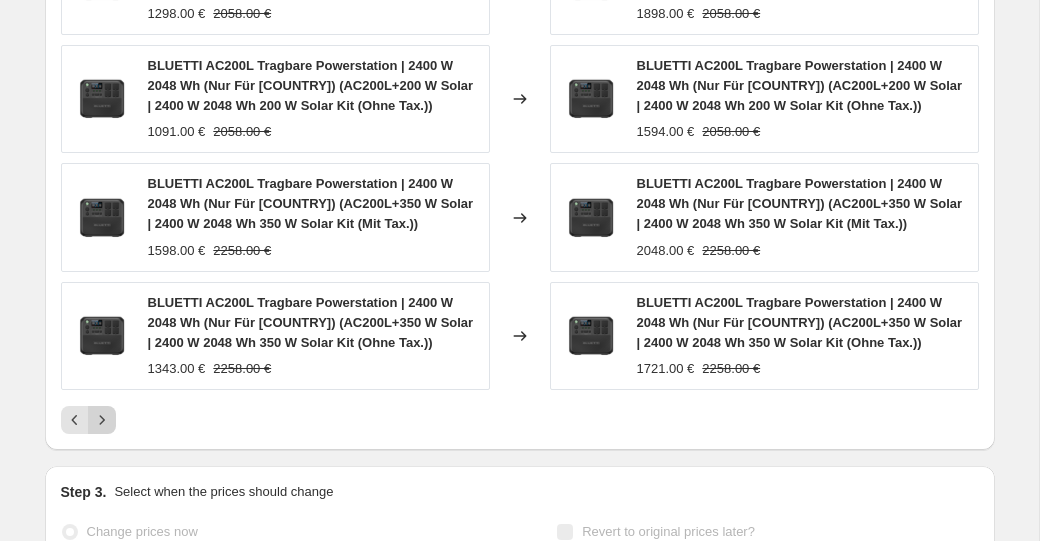 click 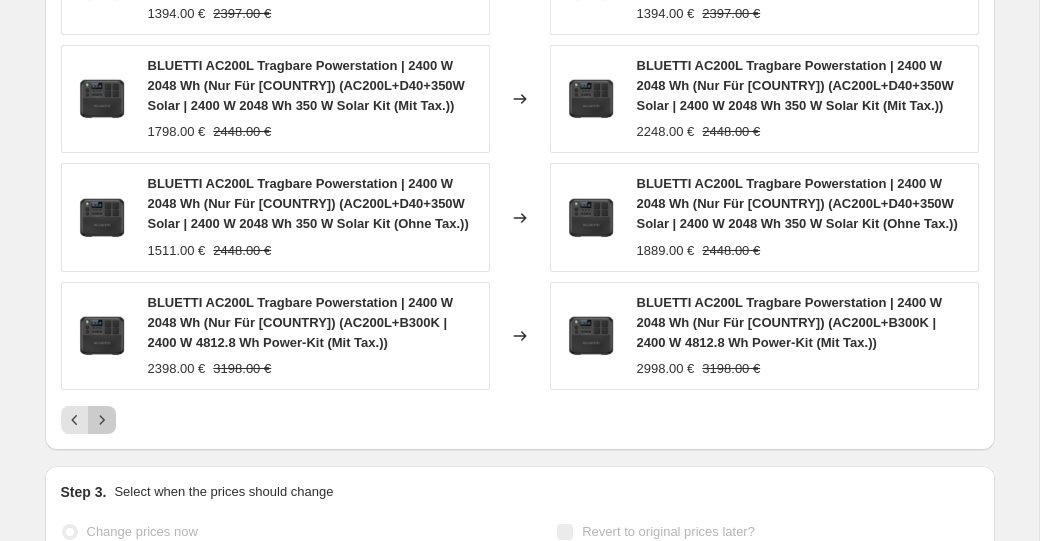 click 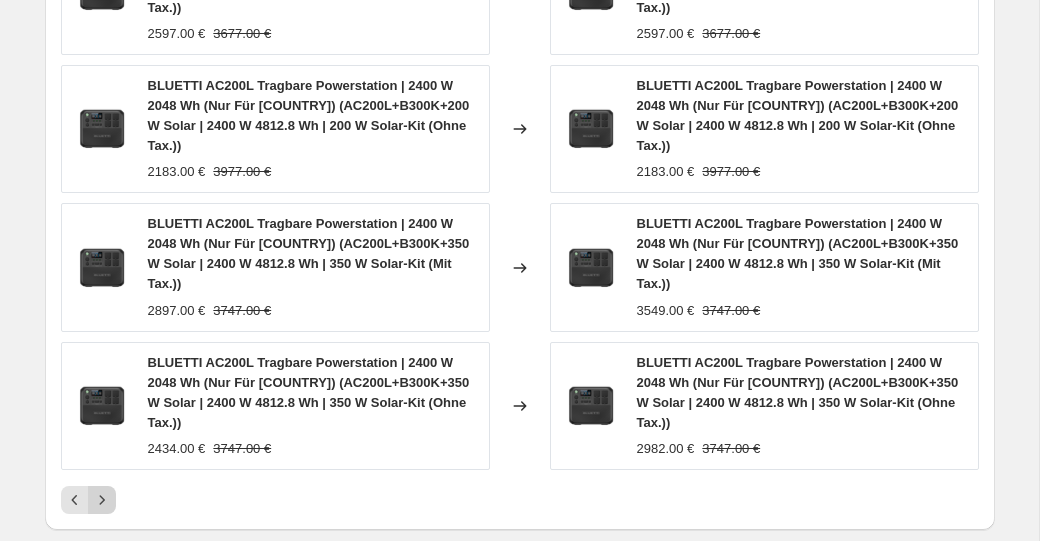 click 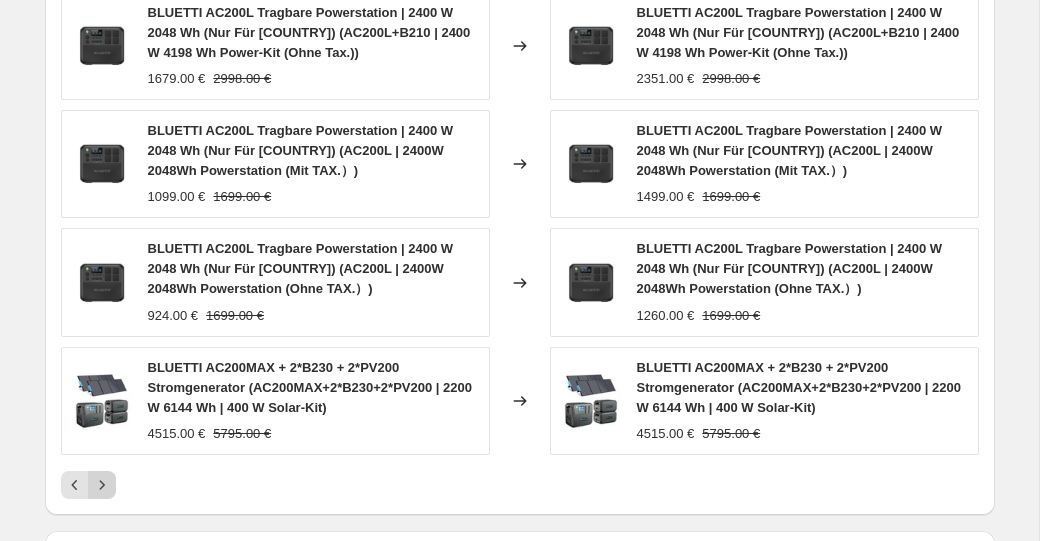 scroll, scrollTop: 1016, scrollLeft: 0, axis: vertical 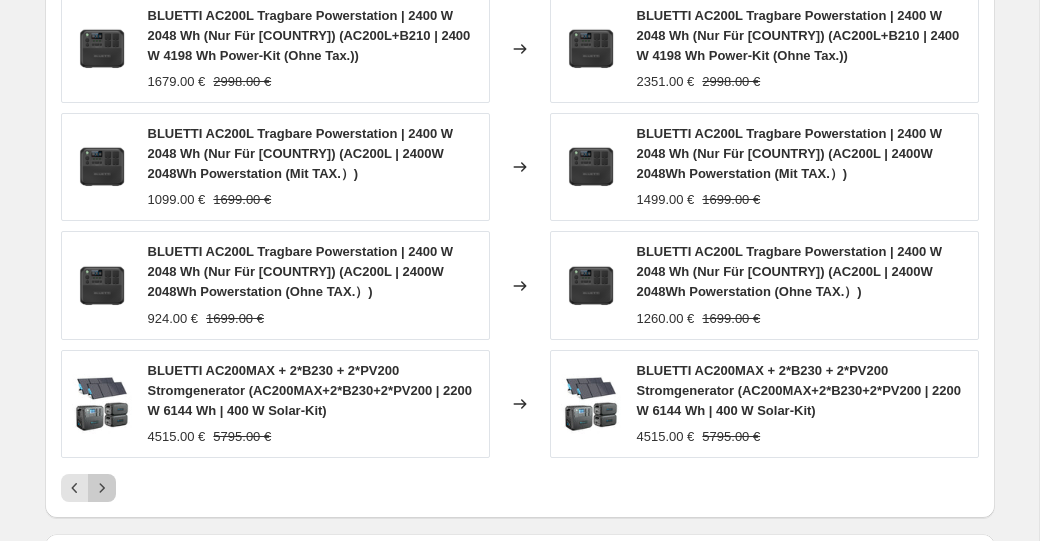 click at bounding box center [102, 488] 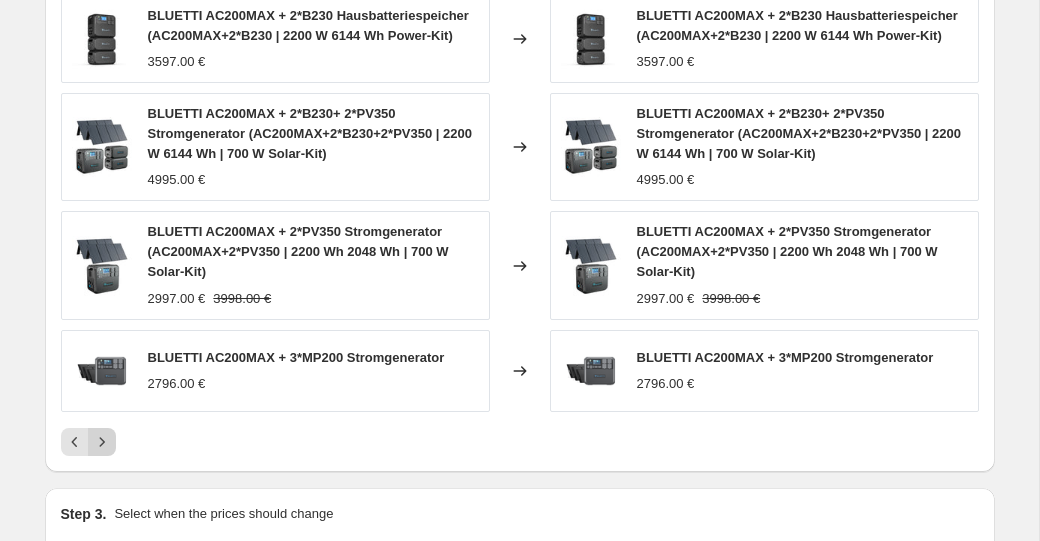 click 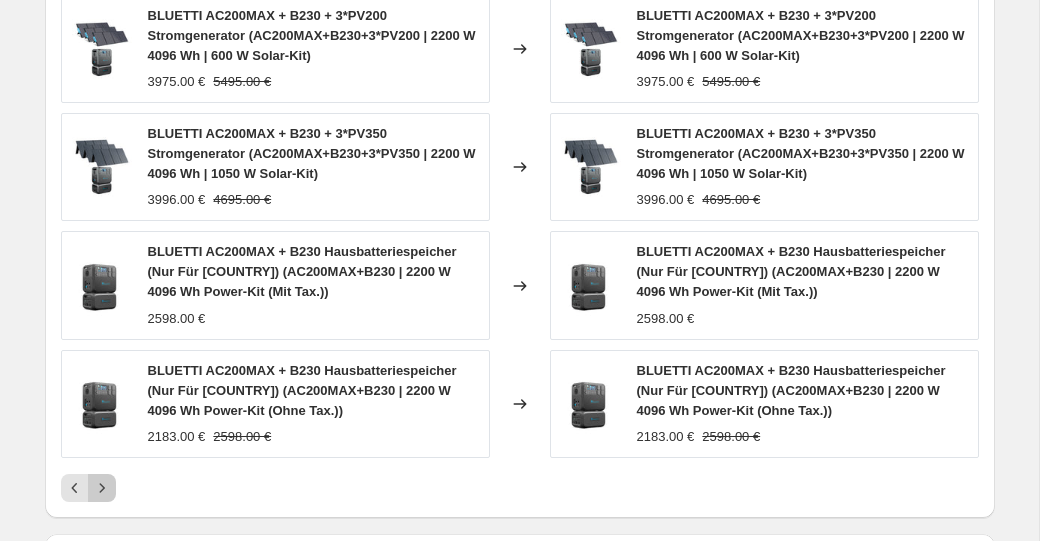 click 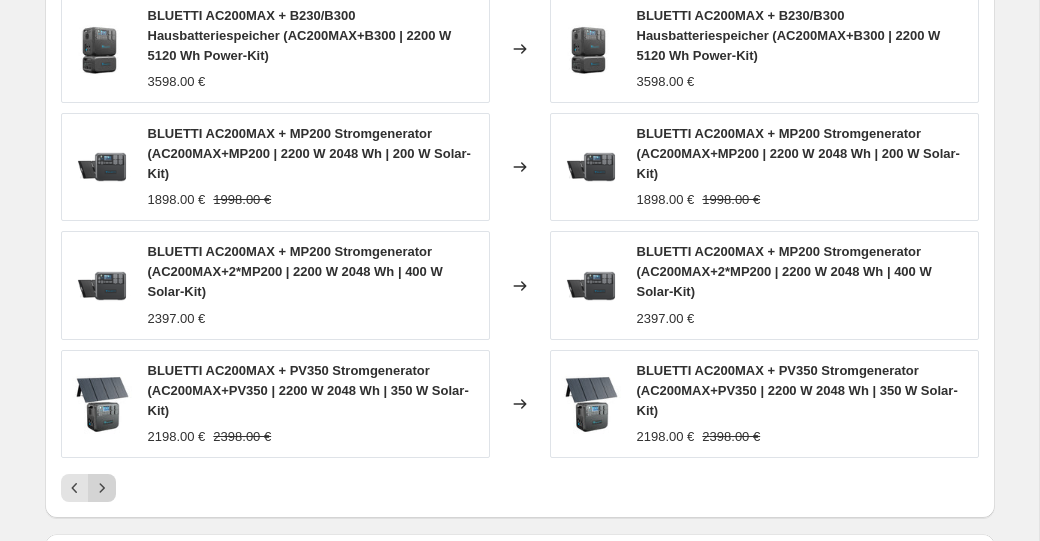 click 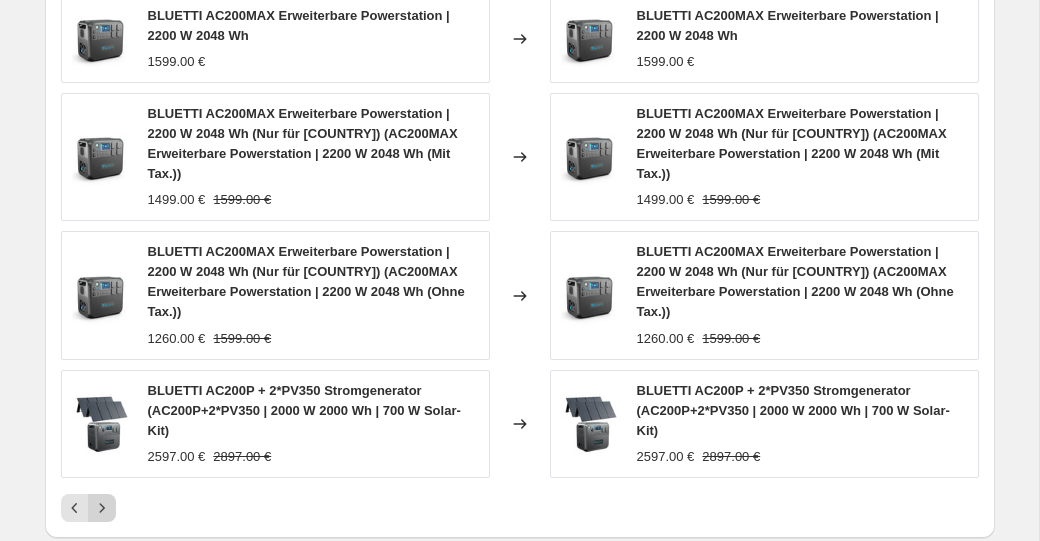 click 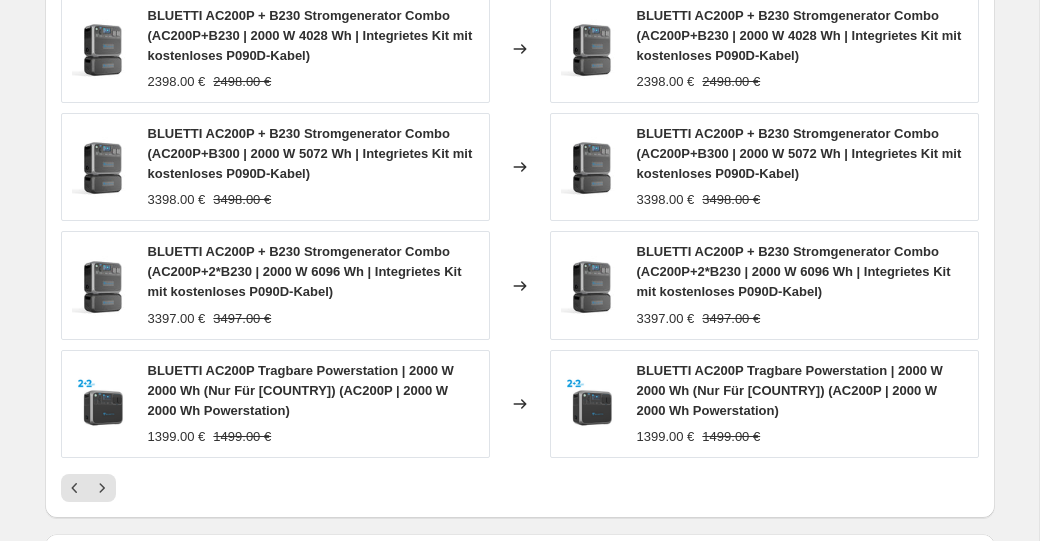 scroll, scrollTop: 0, scrollLeft: 0, axis: both 